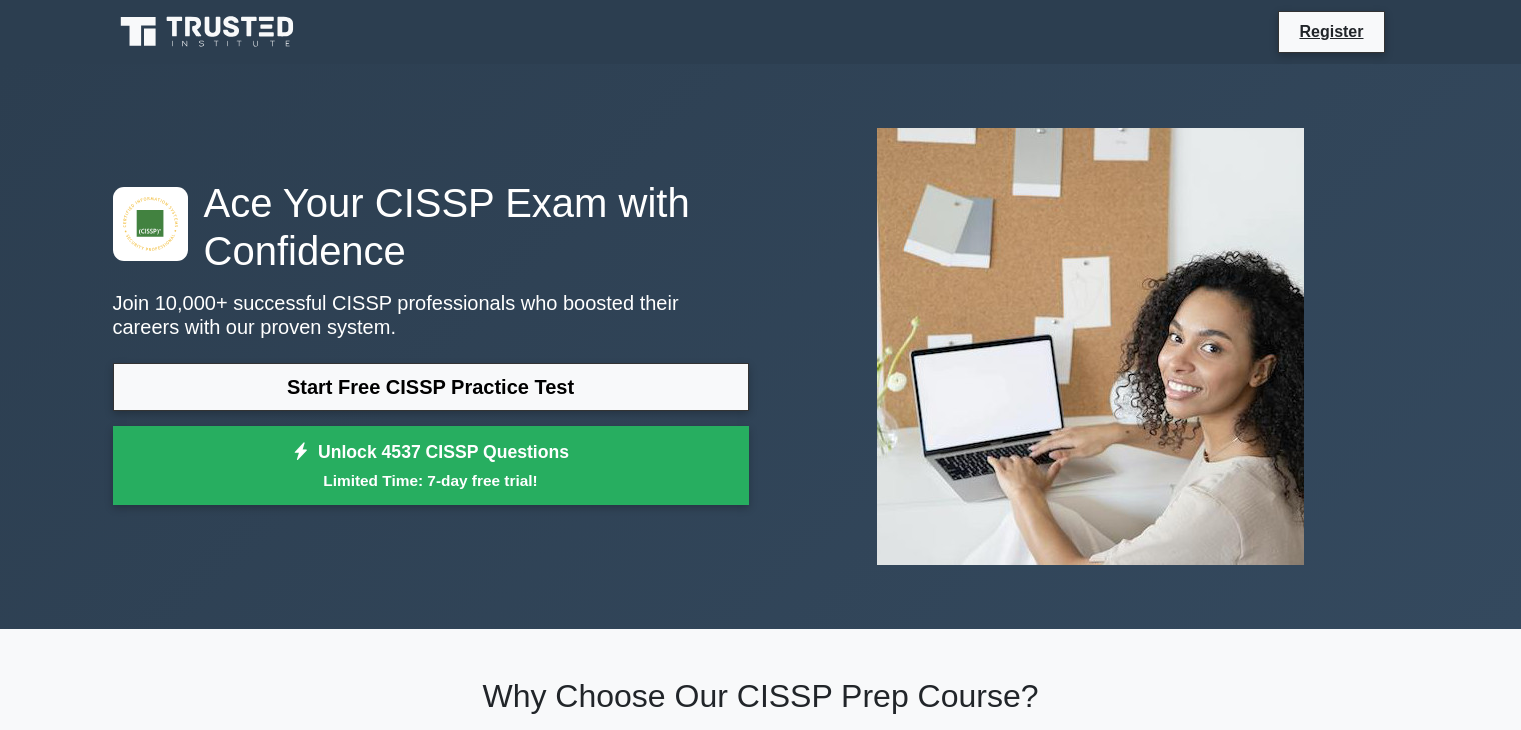 scroll, scrollTop: 0, scrollLeft: 0, axis: both 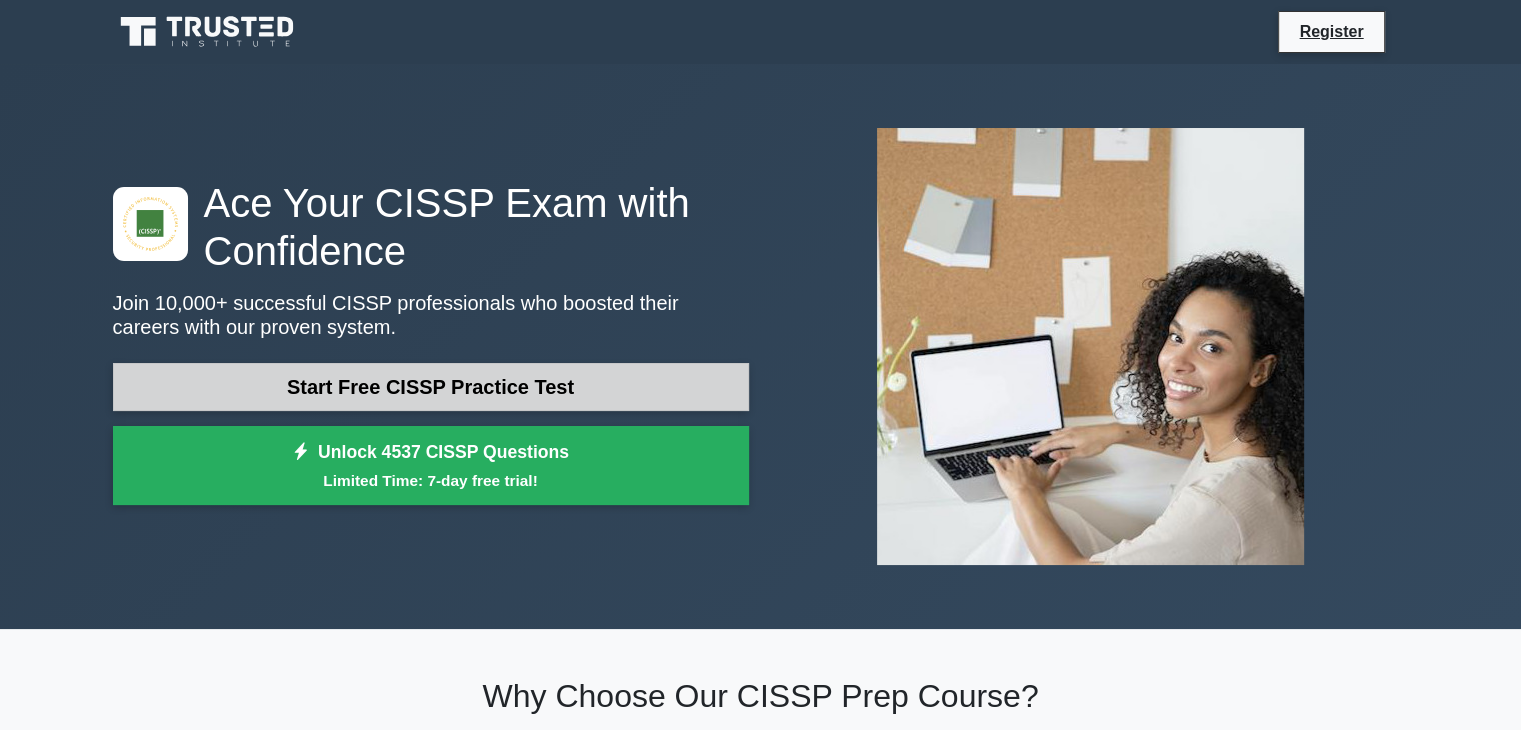 click on "Start Free CISSP Practice Test" at bounding box center (431, 387) 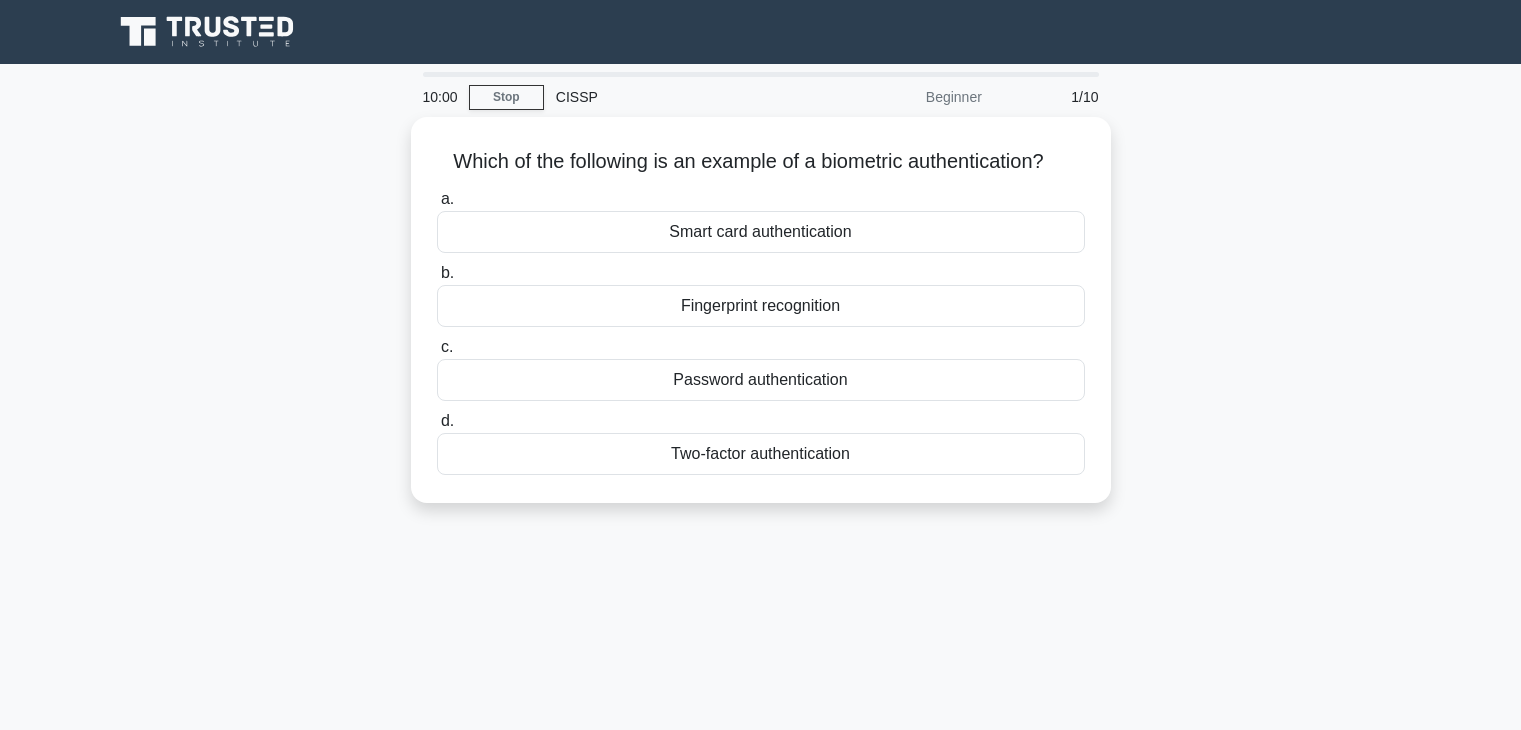 scroll, scrollTop: 0, scrollLeft: 0, axis: both 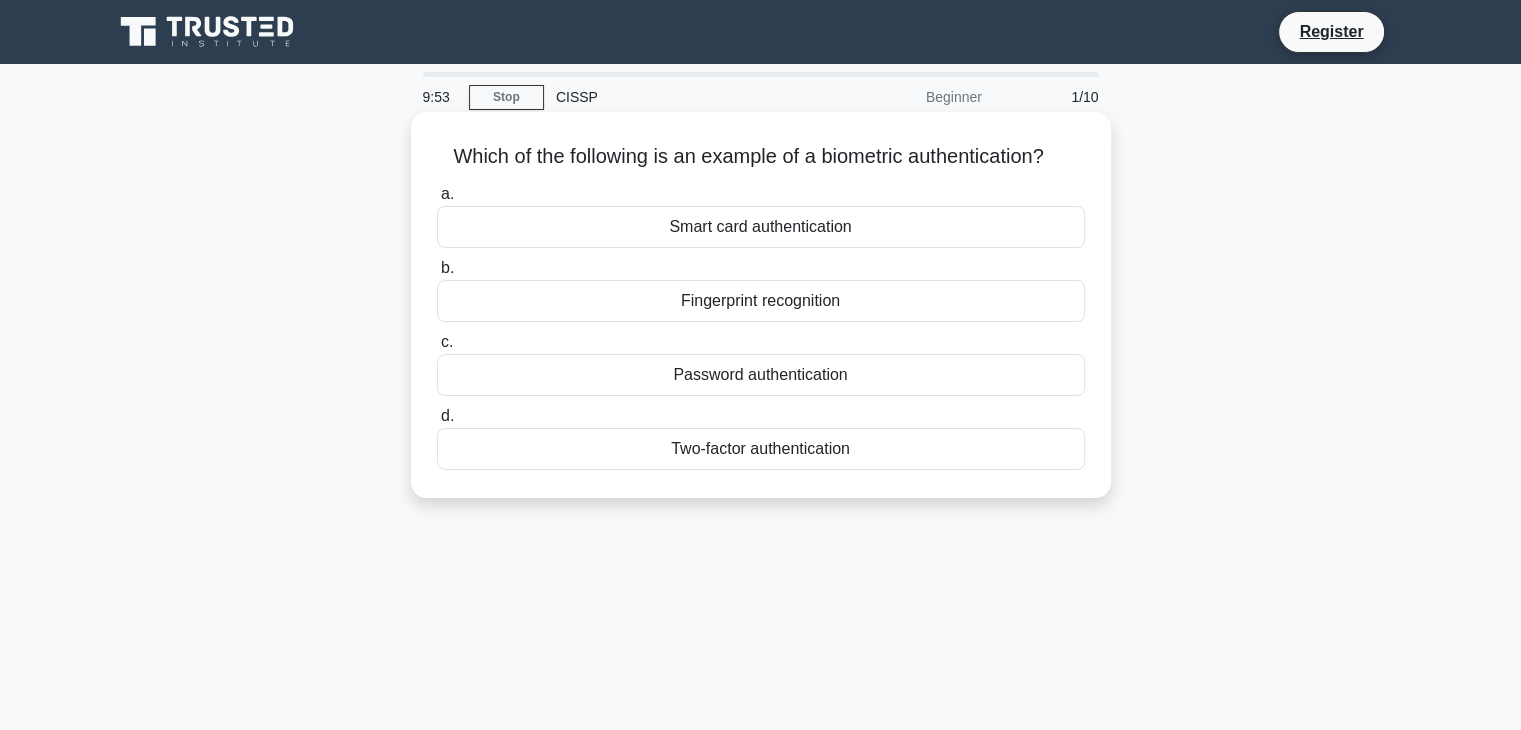 click on "Fingerprint recognition" at bounding box center [761, 301] 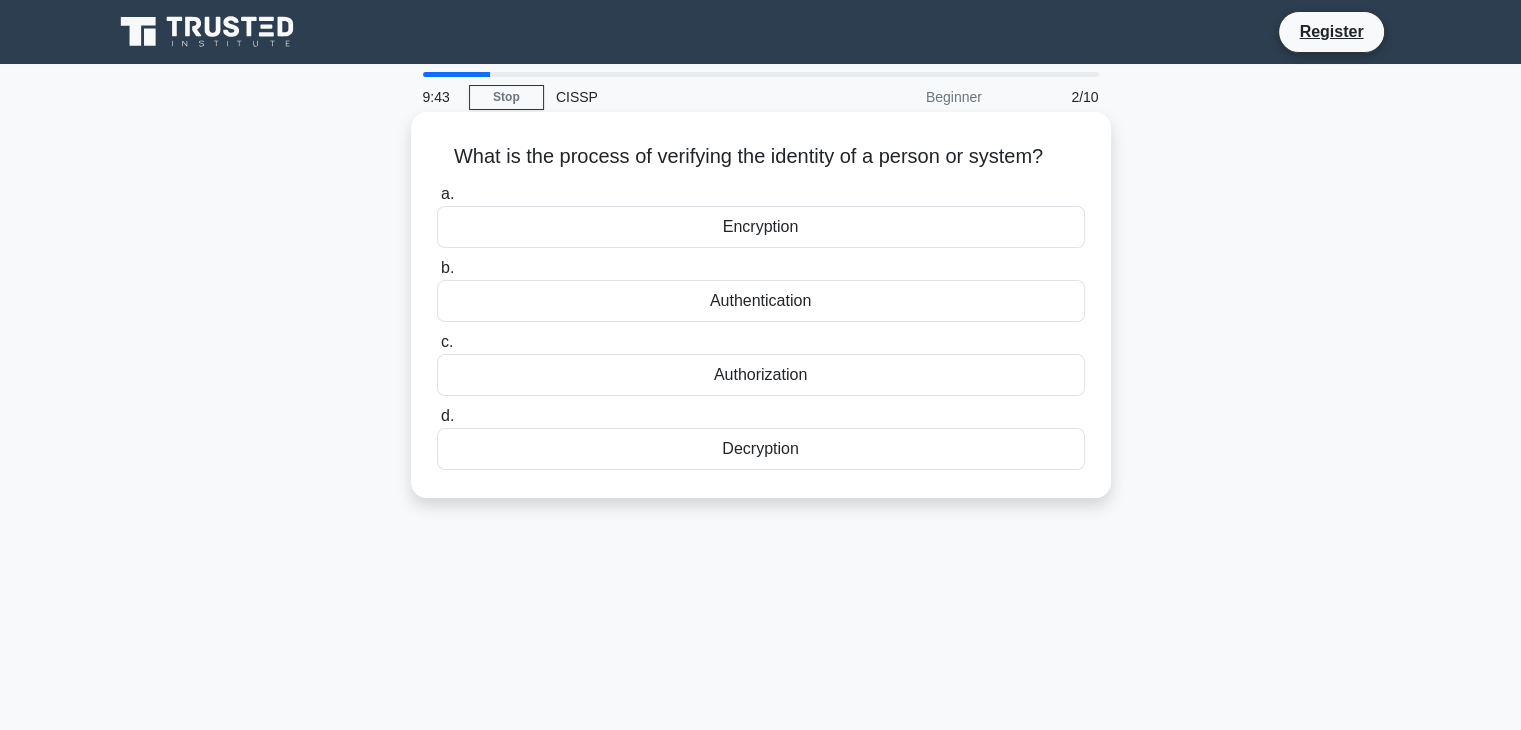 click on "Authentication" at bounding box center [761, 301] 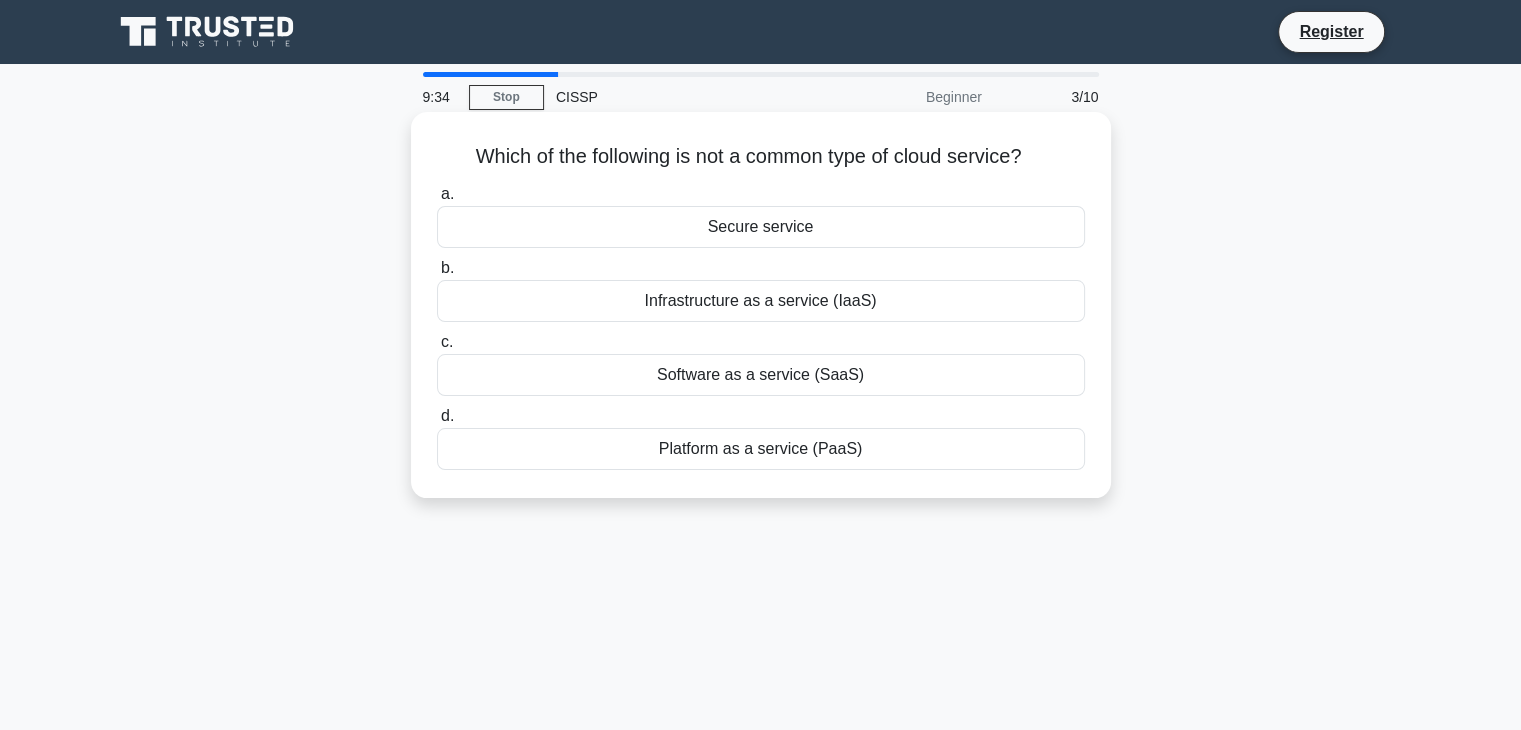 click on "Secure service" at bounding box center [761, 227] 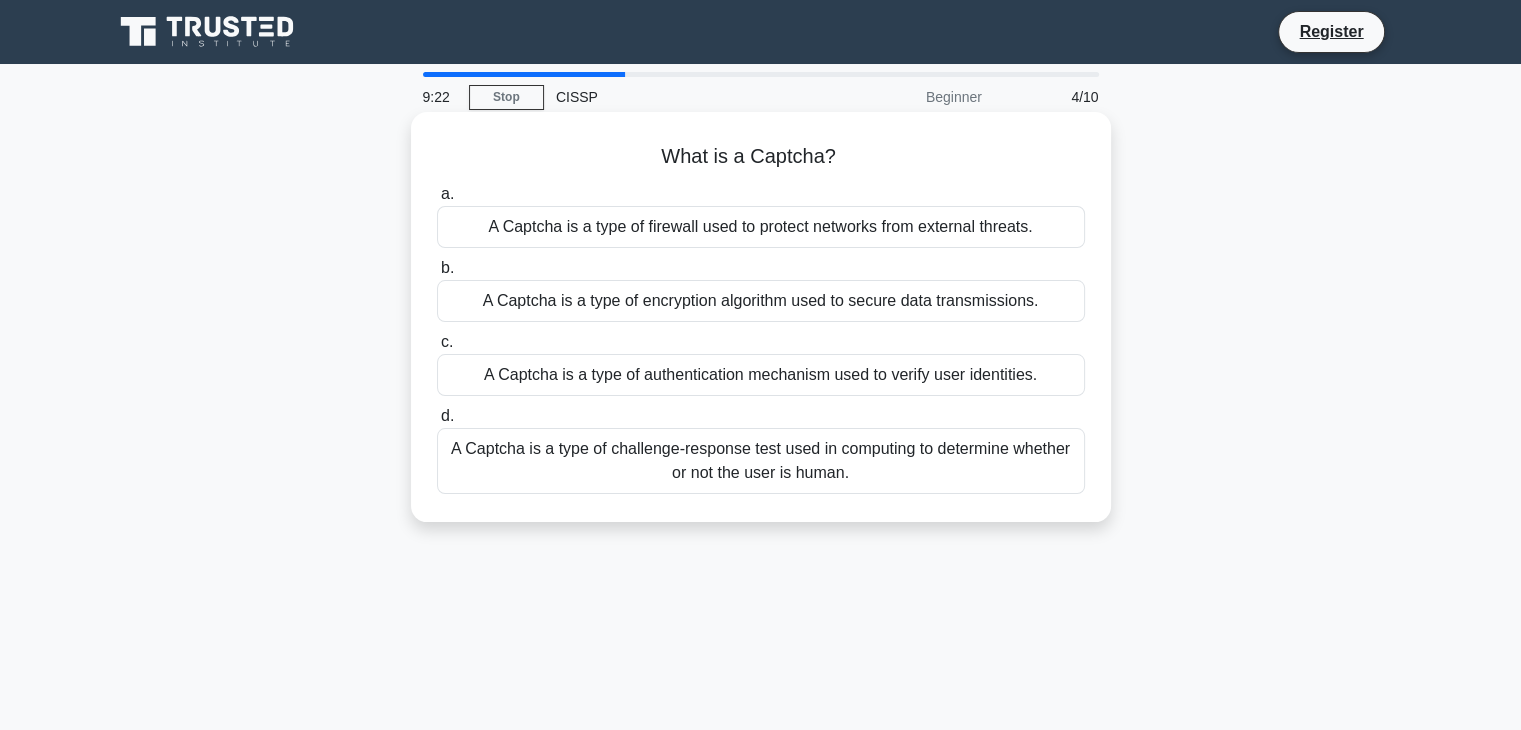 click on "A Captcha is a type of authentication mechanism used to verify user identities." at bounding box center [761, 375] 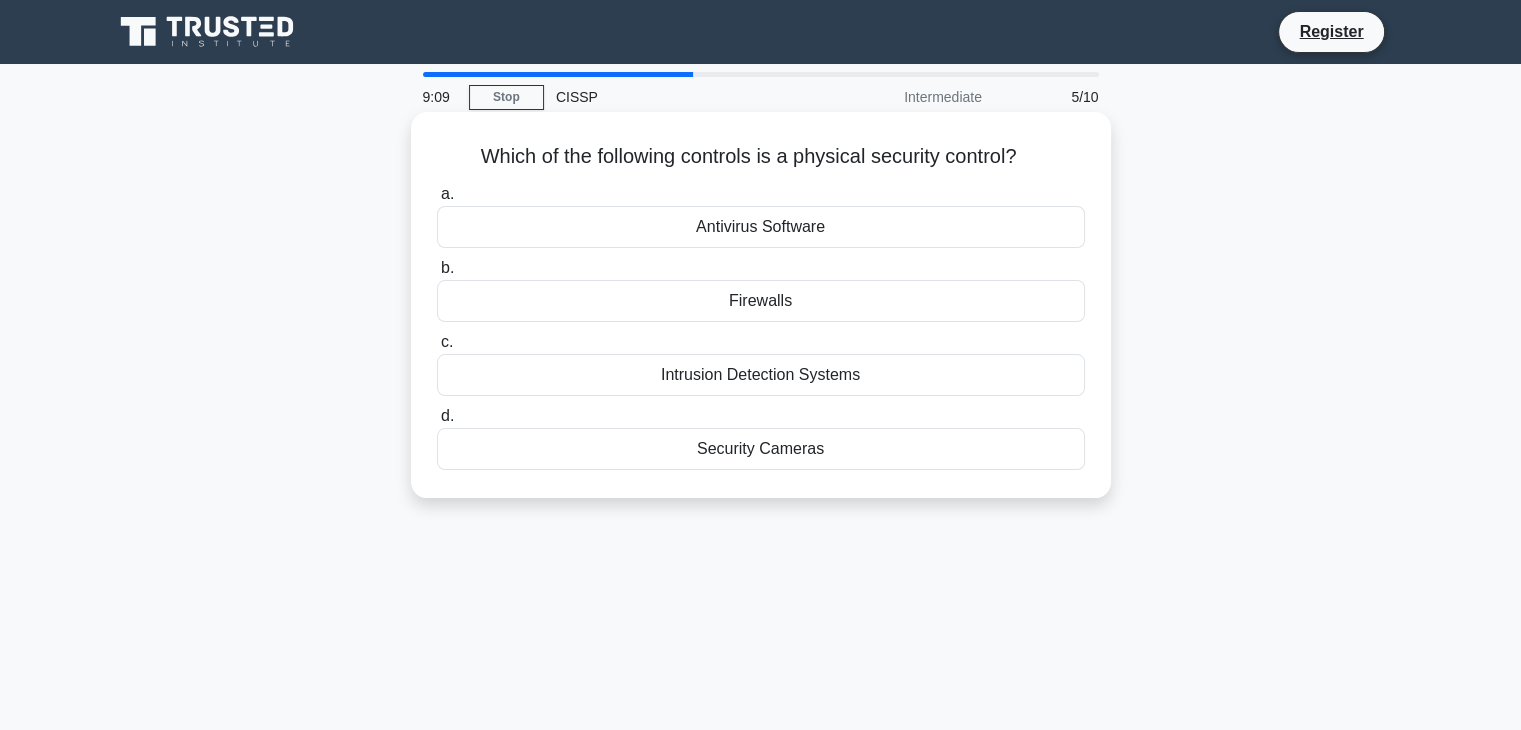 click on "Firewalls" at bounding box center [761, 301] 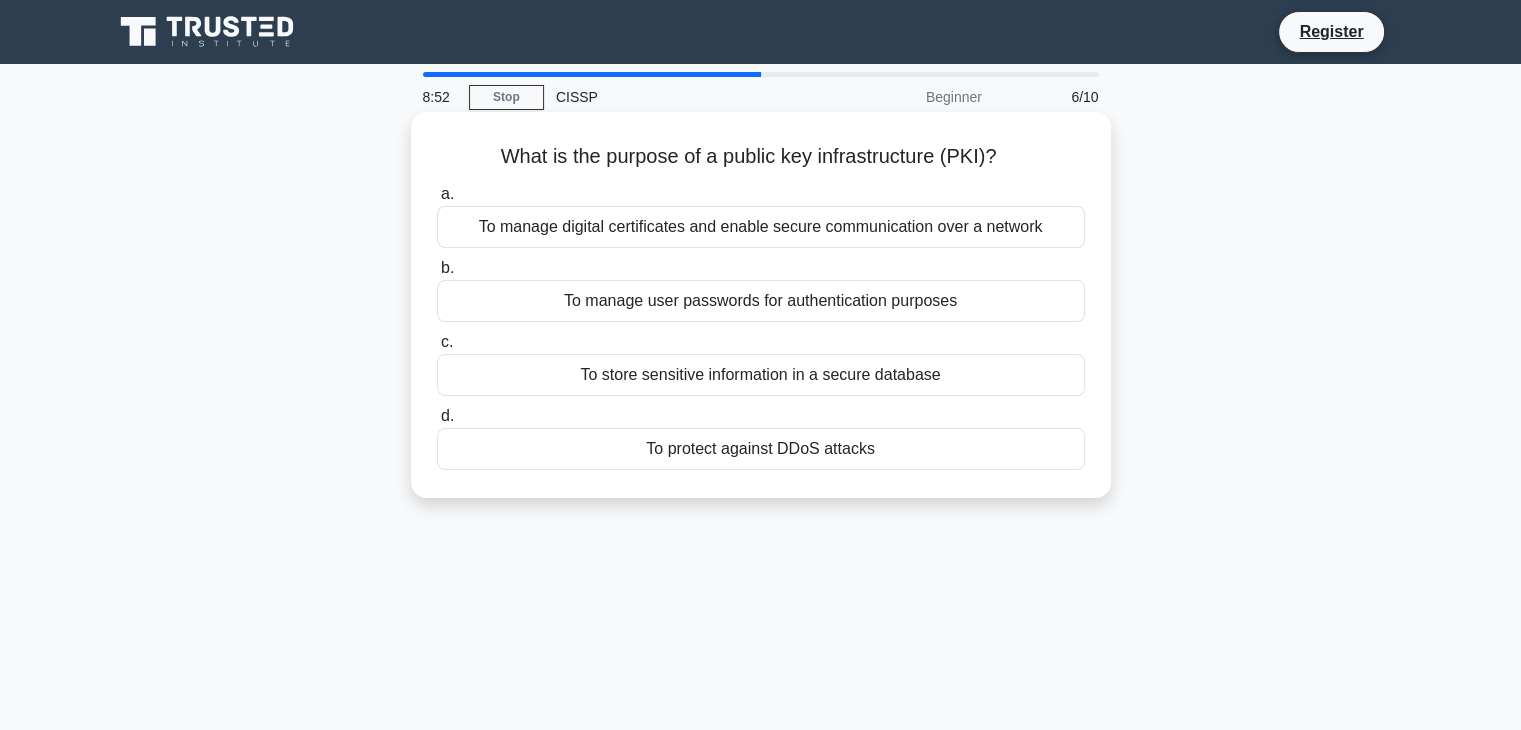 click on "To manage digital certificates and enable secure communication over a network" at bounding box center (761, 227) 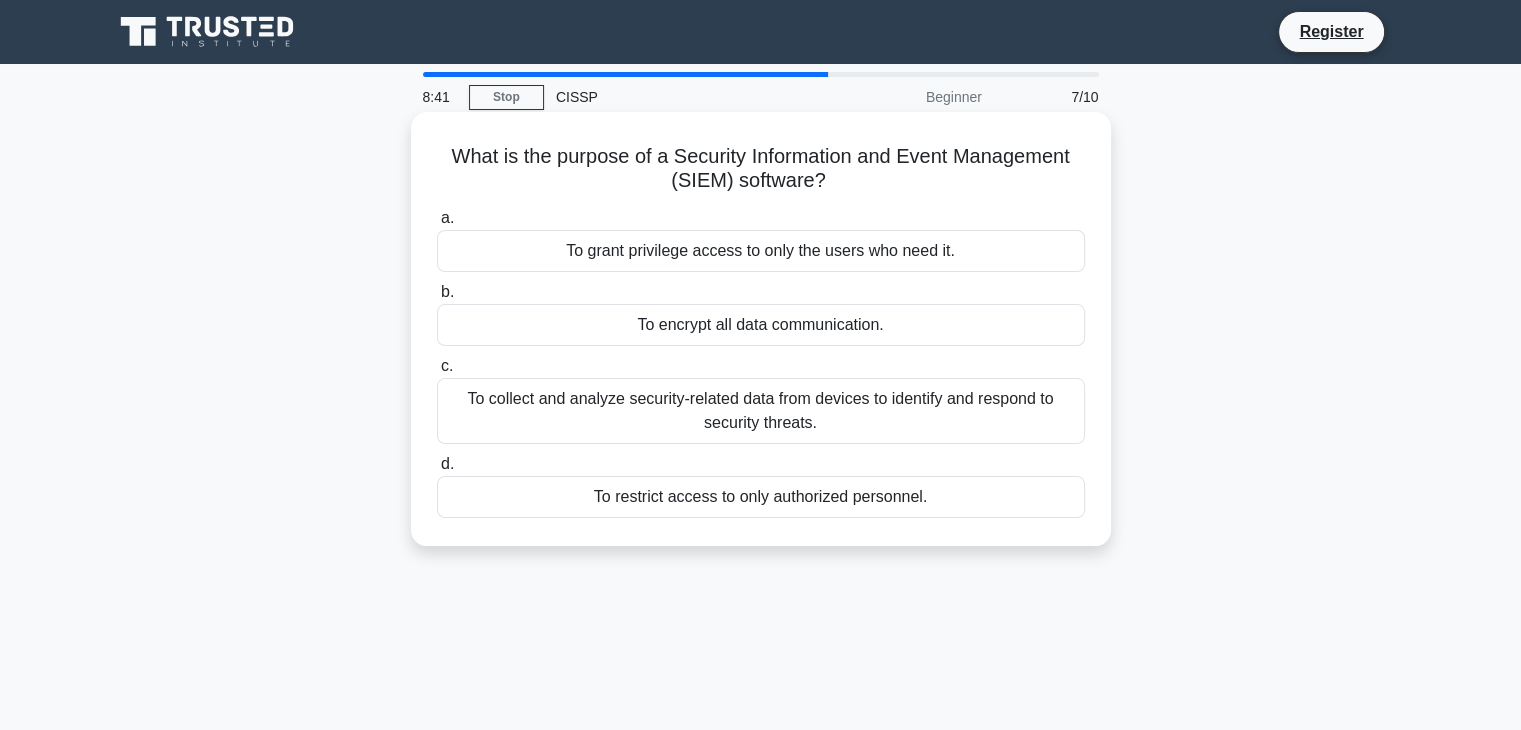click on "To collect and analyze security-related data from devices to identify and respond to security threats." at bounding box center (761, 411) 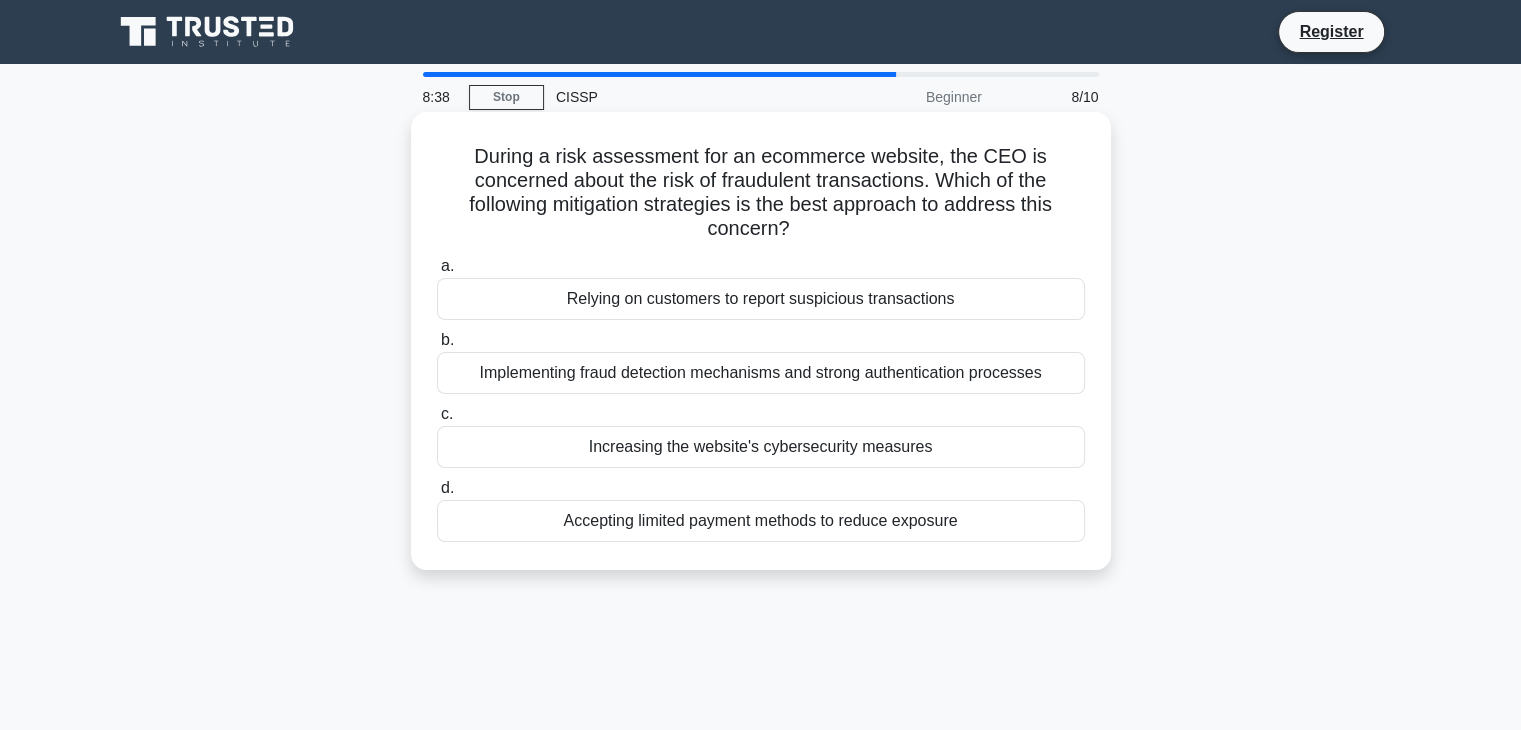 click on "Implementing fraud detection mechanisms and strong authentication processes" at bounding box center [761, 373] 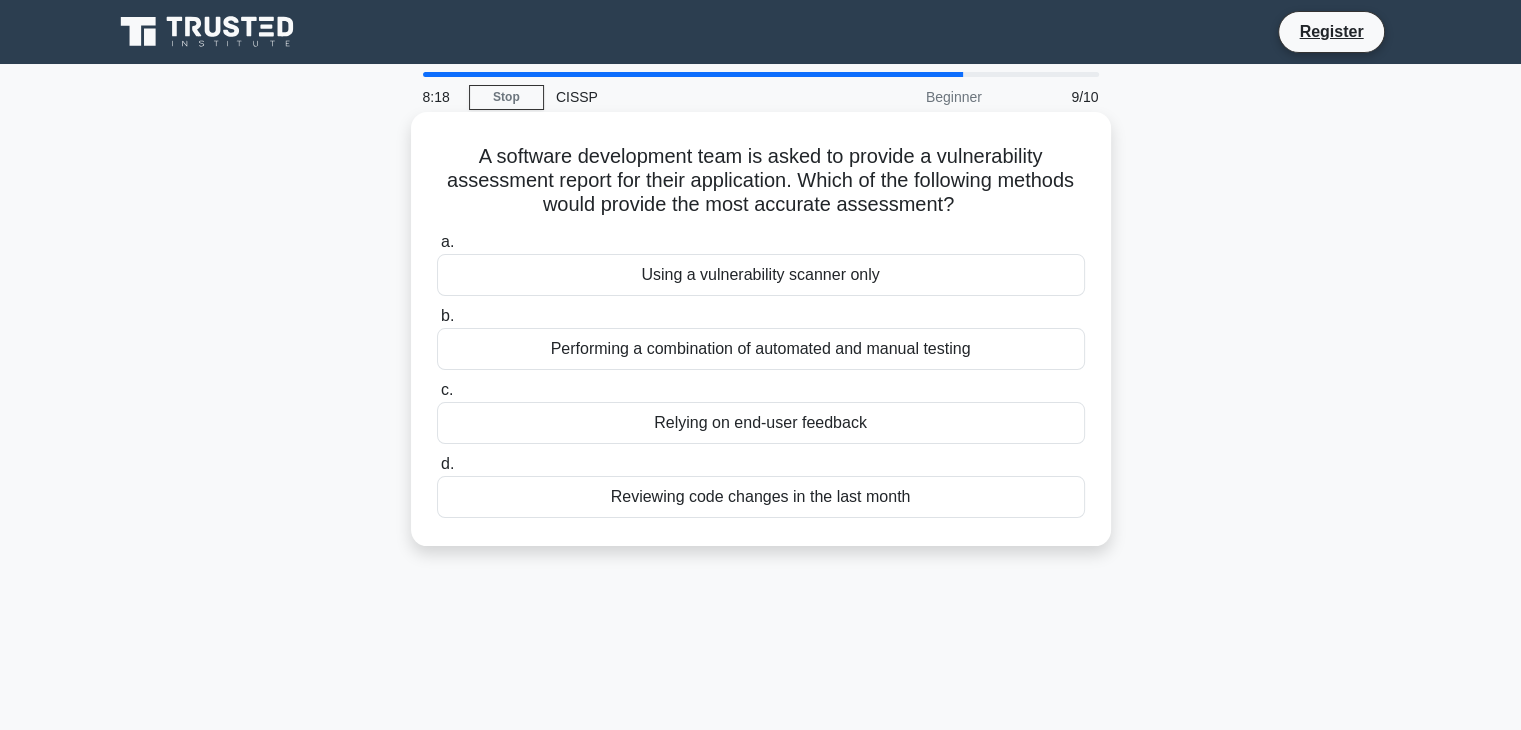 click on "Performing a combination of automated and manual testing" at bounding box center (761, 349) 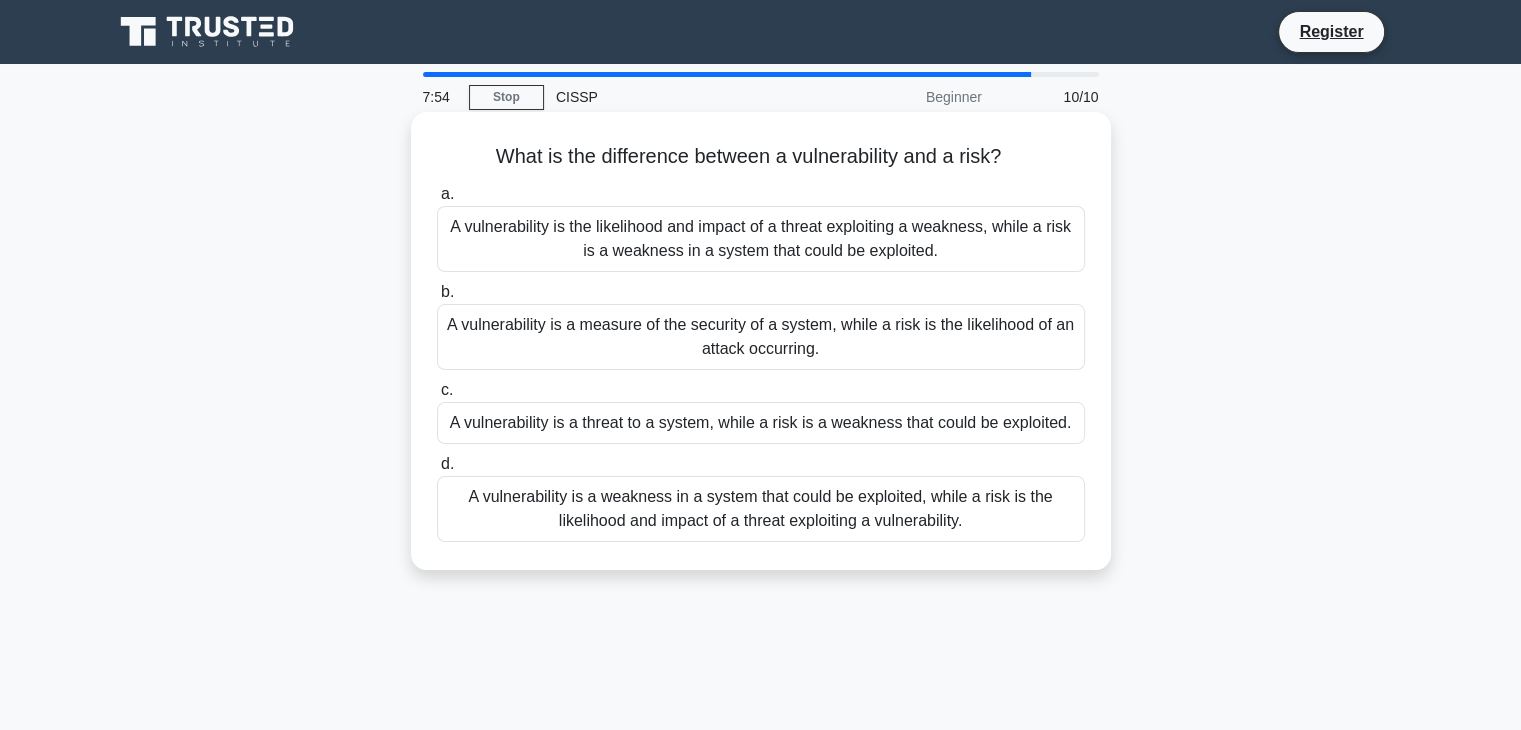 click on "A vulnerability is a weakness in a system that could be exploited, while a risk is the likelihood and impact of a threat exploiting a vulnerability." at bounding box center [761, 509] 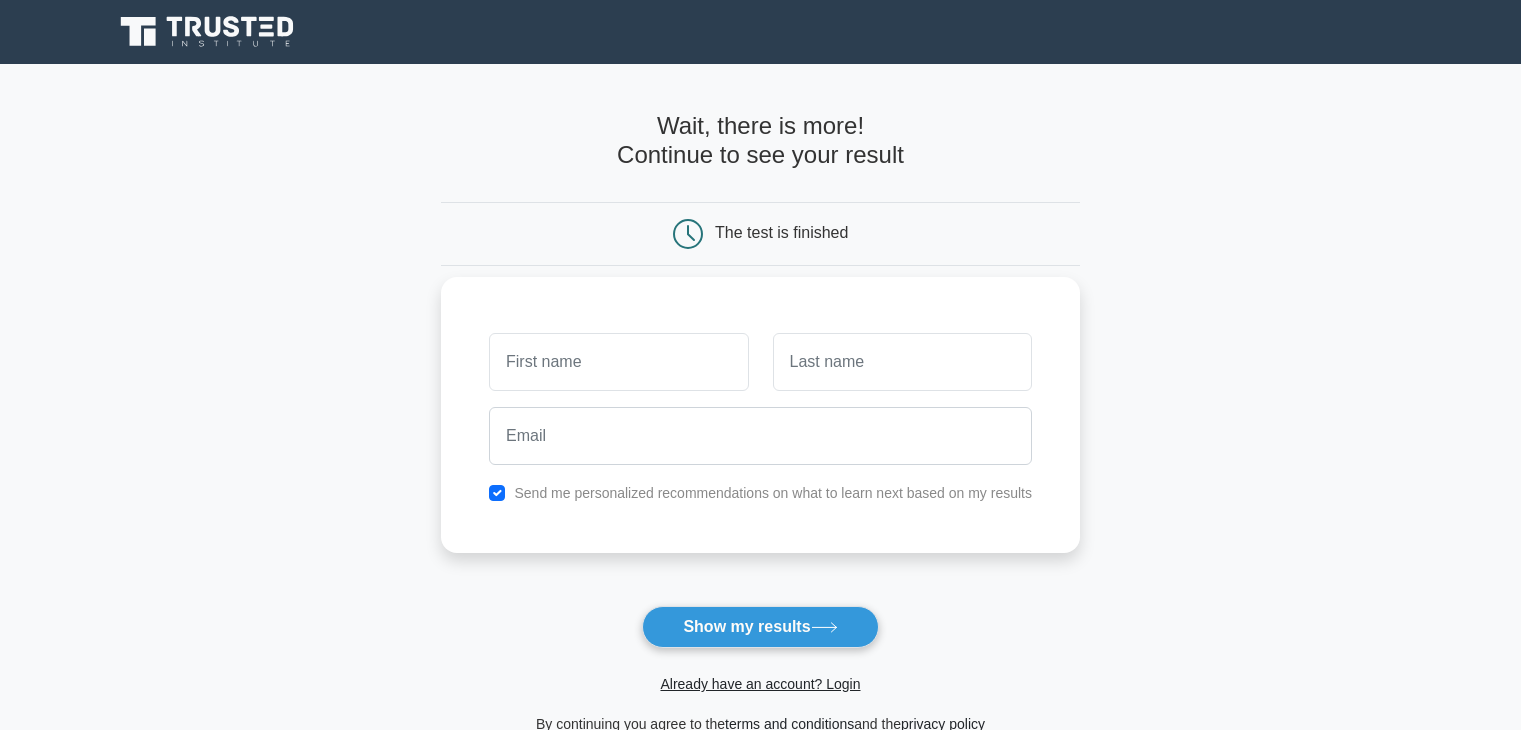 scroll, scrollTop: 0, scrollLeft: 0, axis: both 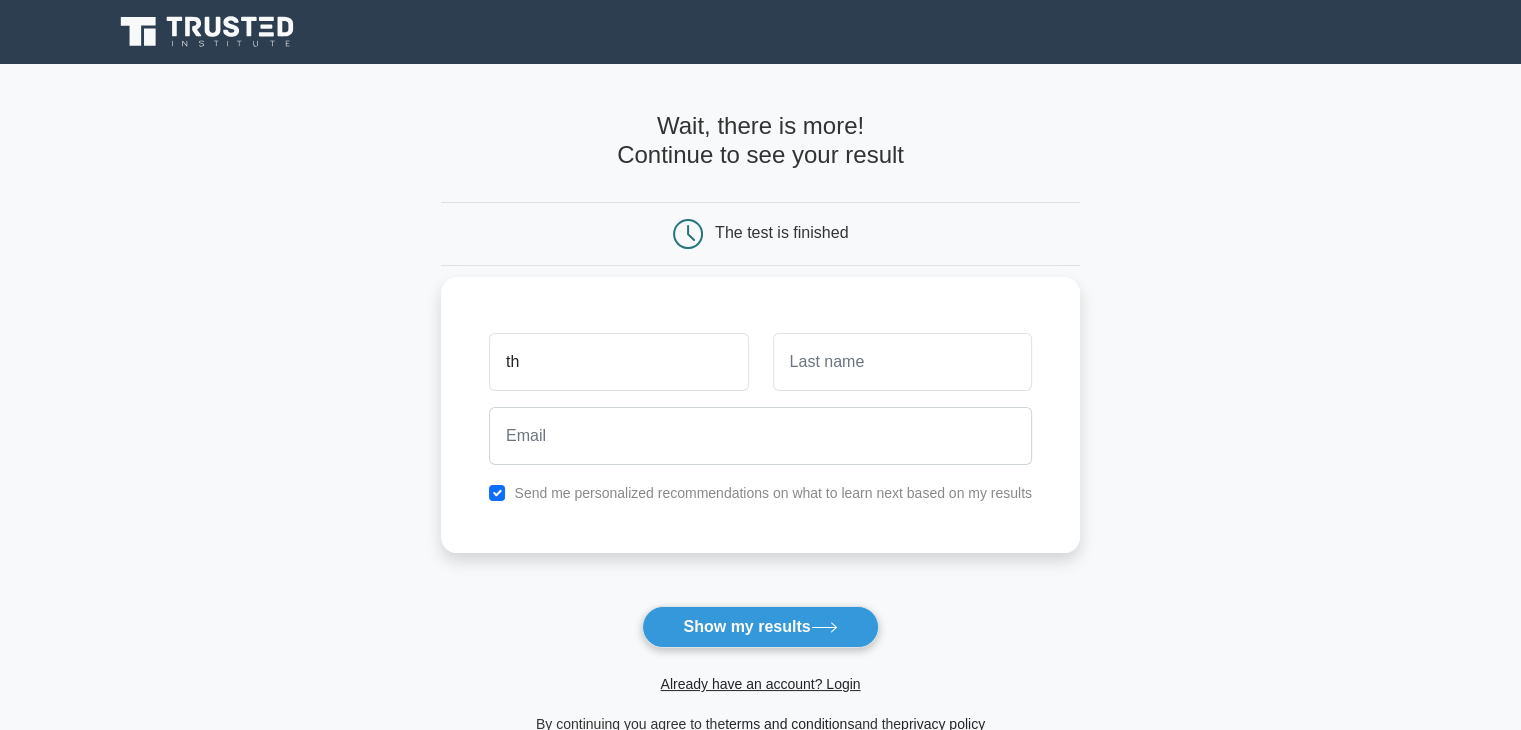 type on "[LAST]" 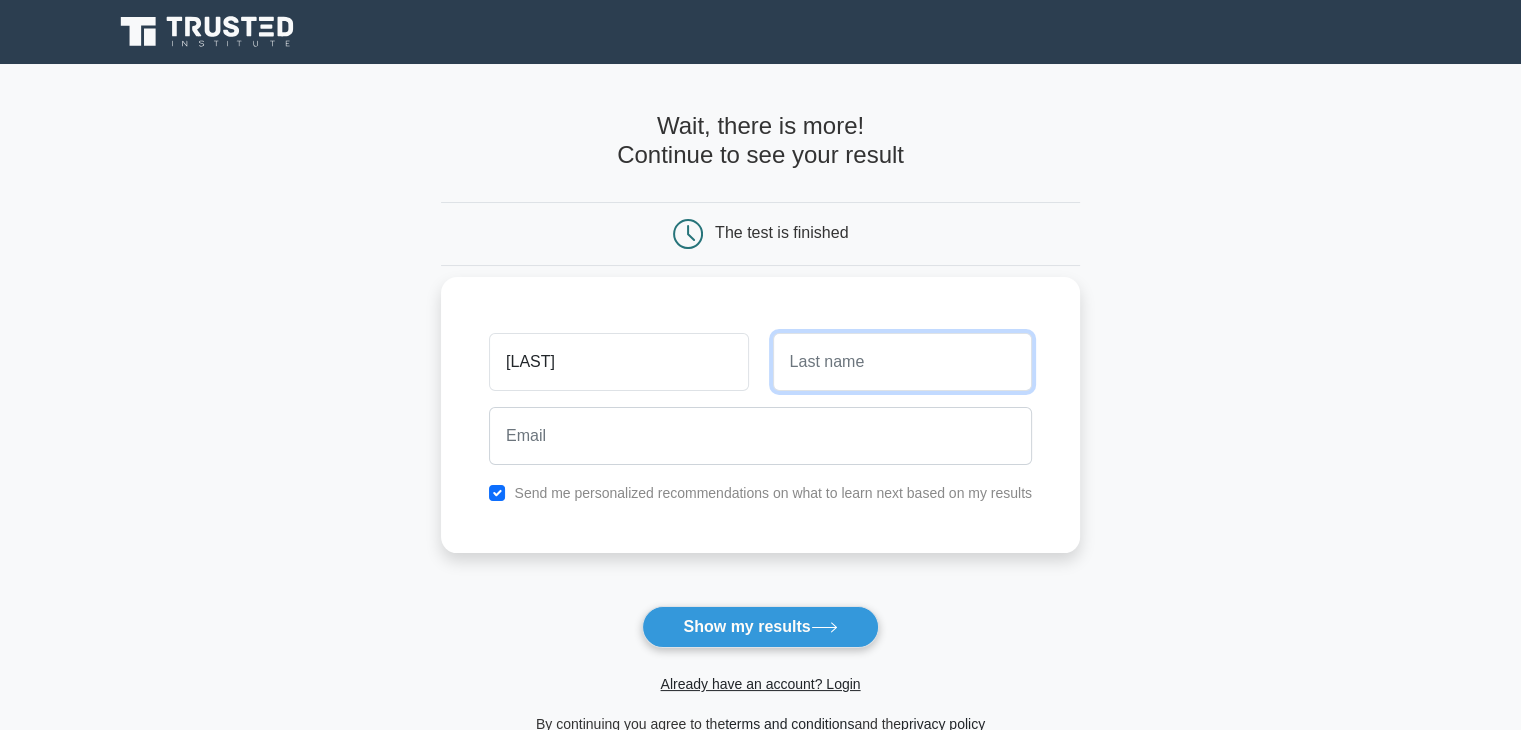 click at bounding box center [902, 362] 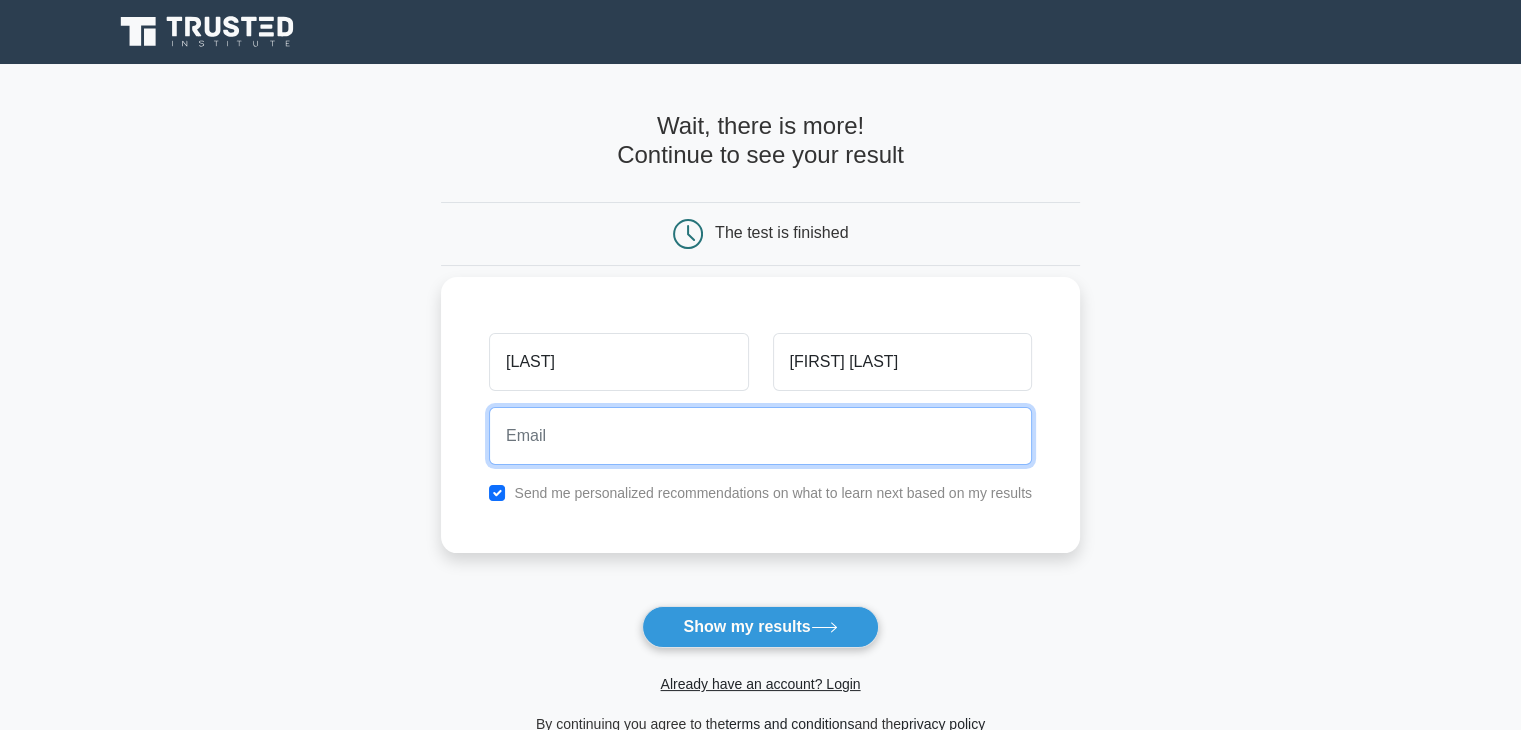 click at bounding box center [760, 436] 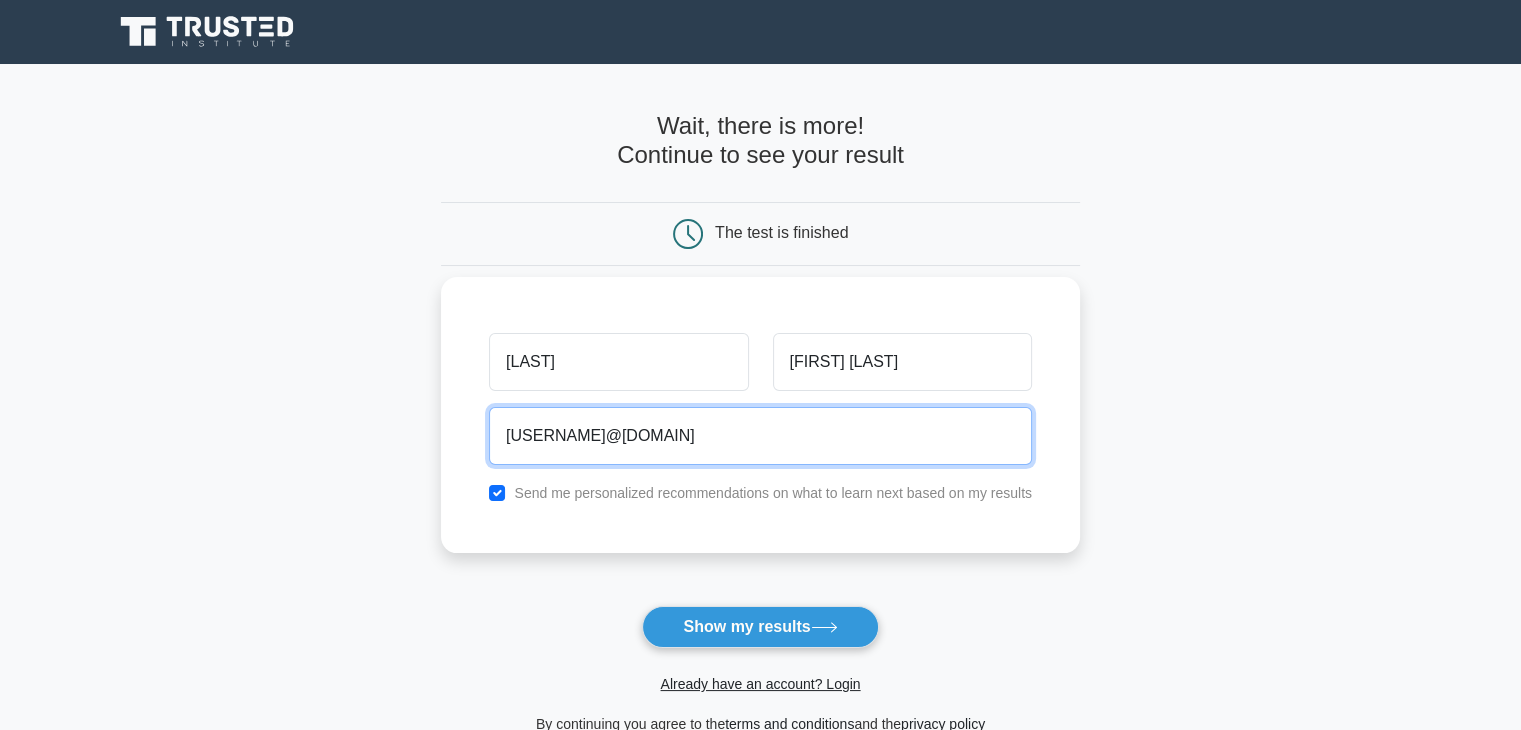 click on "[USERNAME]@[DOMAIN]" at bounding box center [760, 436] 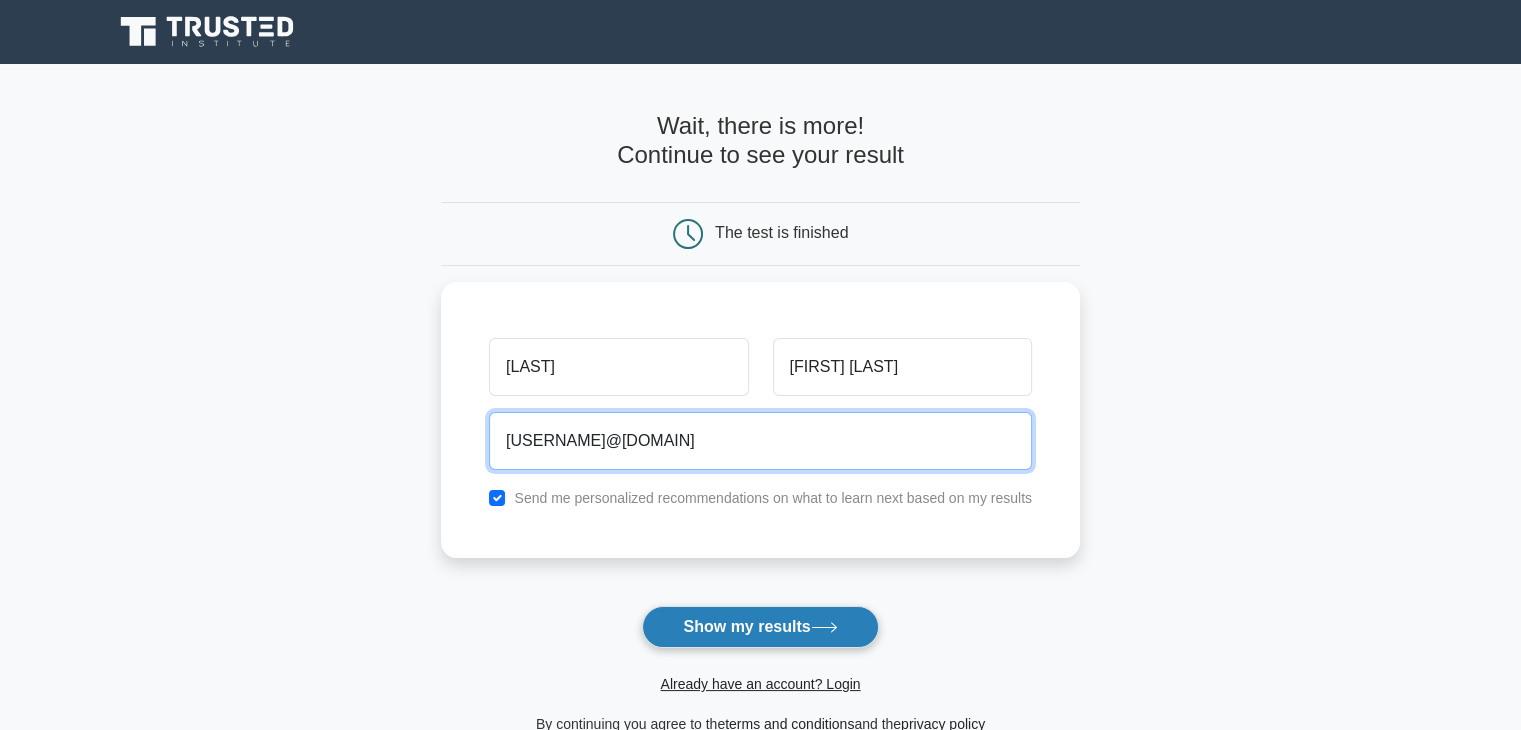 type on "[USERNAME]@[DOMAIN]" 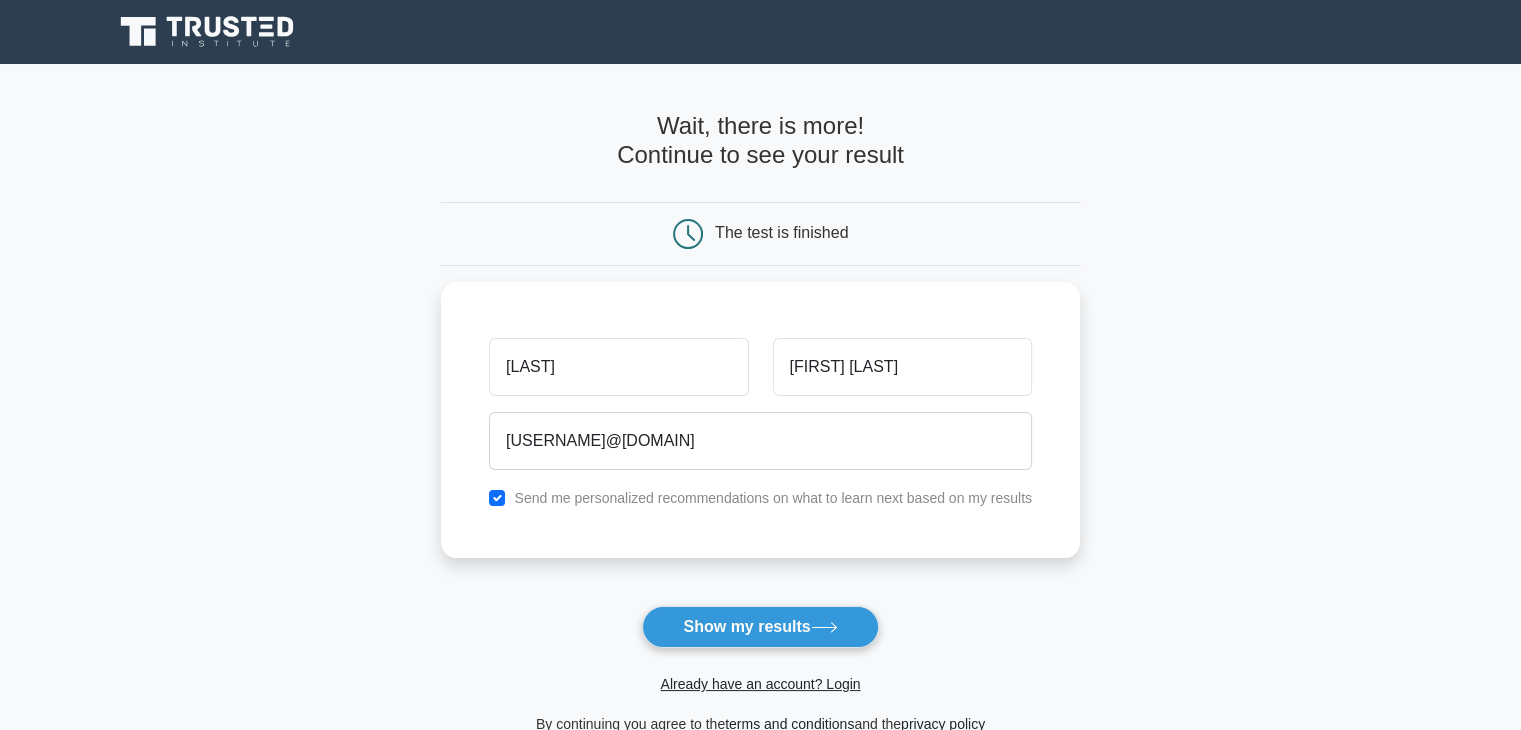 click on "Show my results" at bounding box center [760, 627] 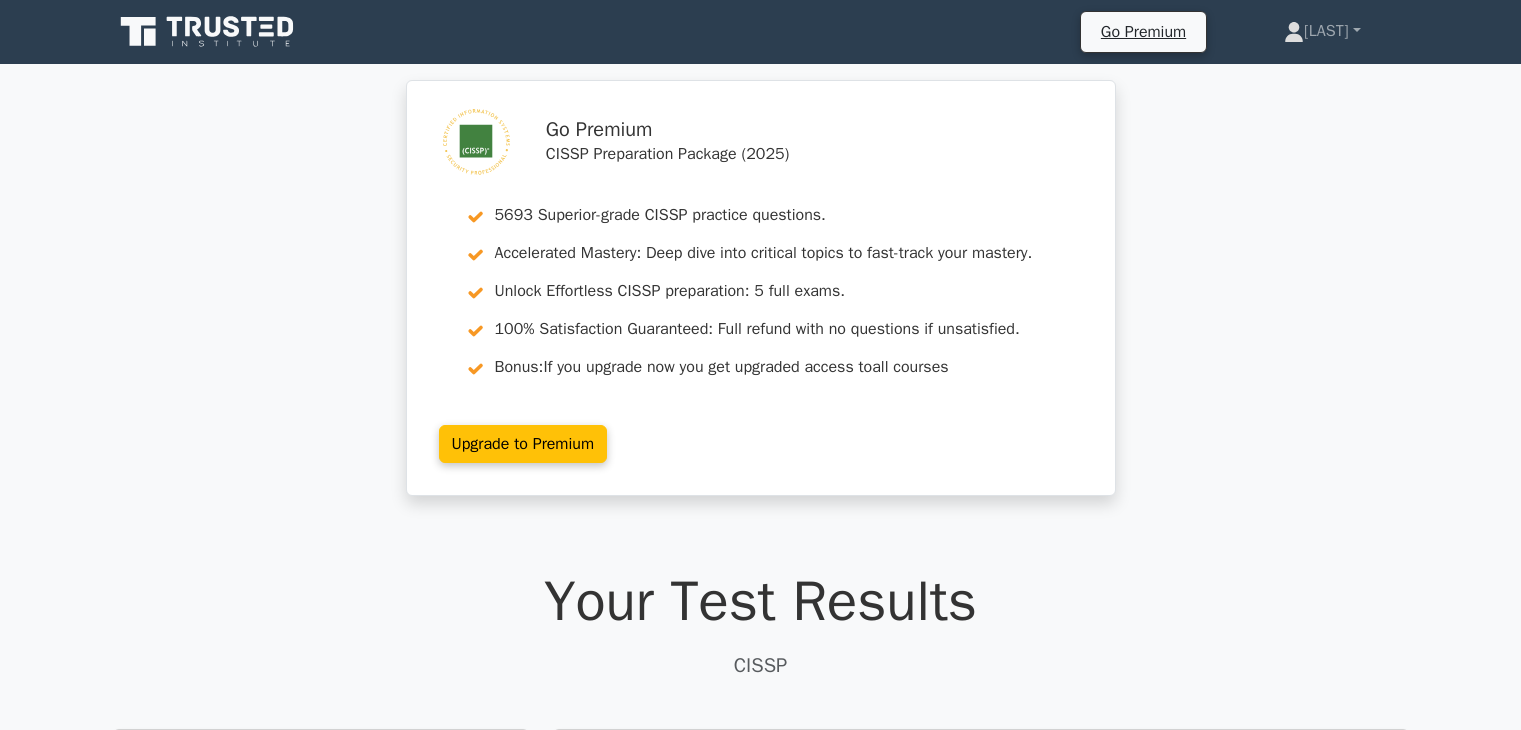 scroll, scrollTop: 0, scrollLeft: 0, axis: both 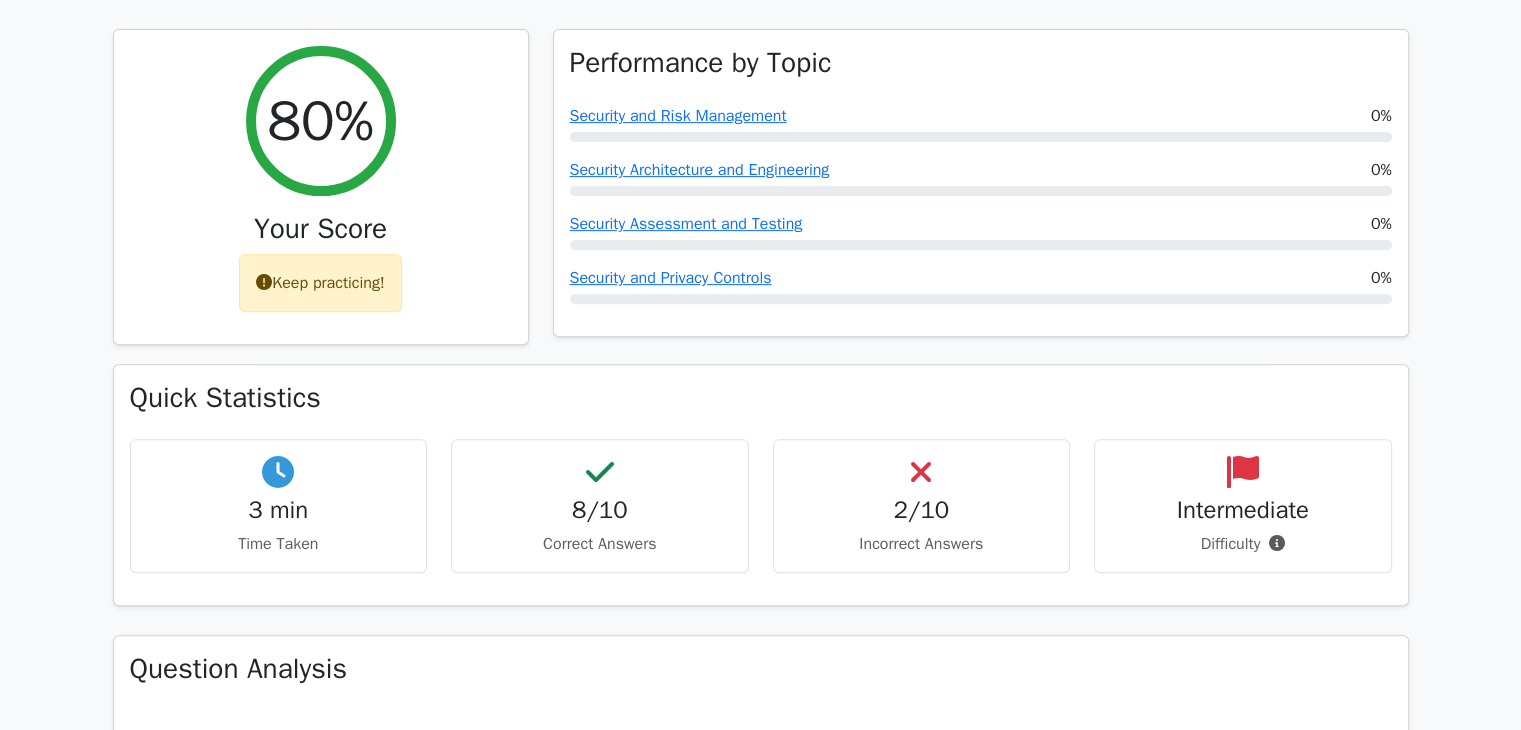 click on "2/10" at bounding box center [922, 510] 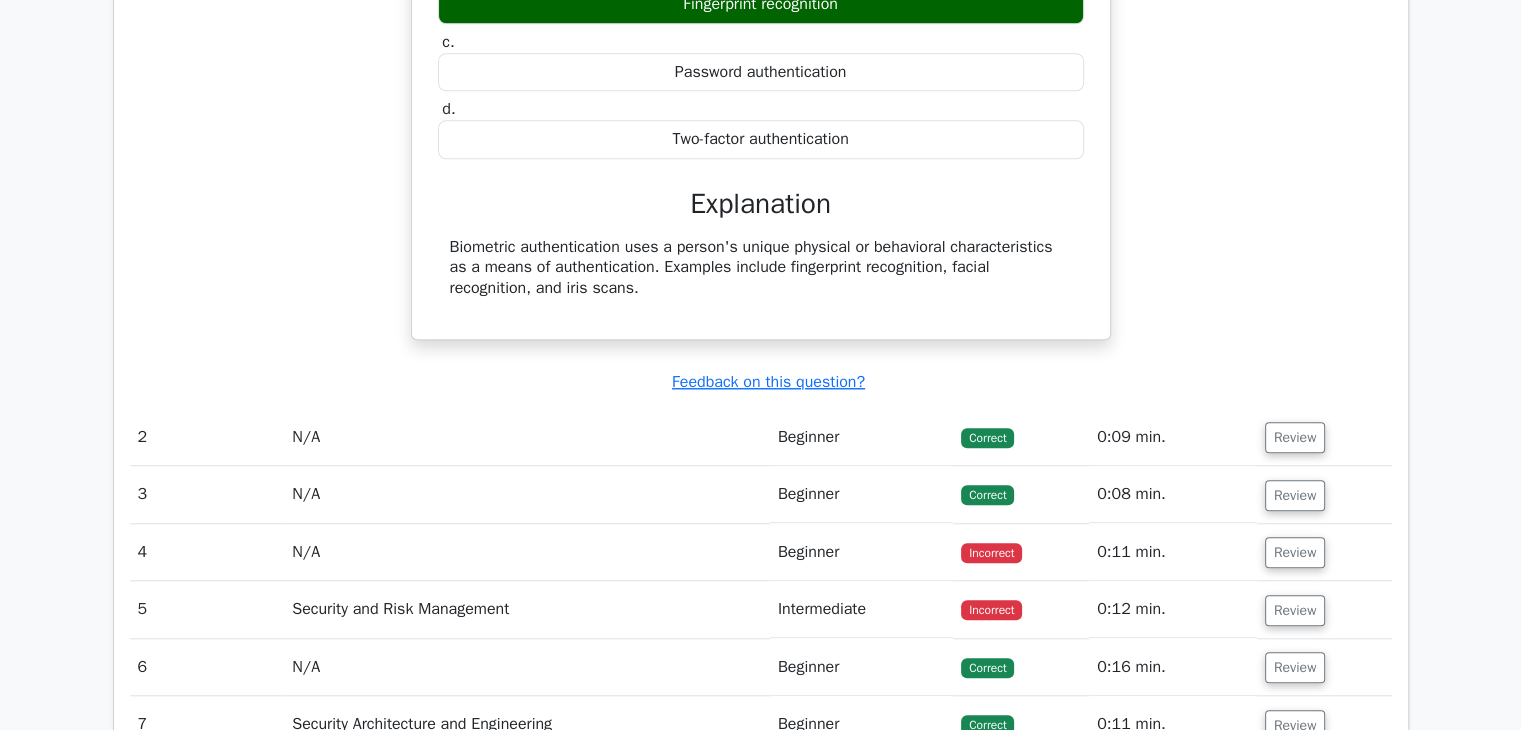 scroll, scrollTop: 1800, scrollLeft: 0, axis: vertical 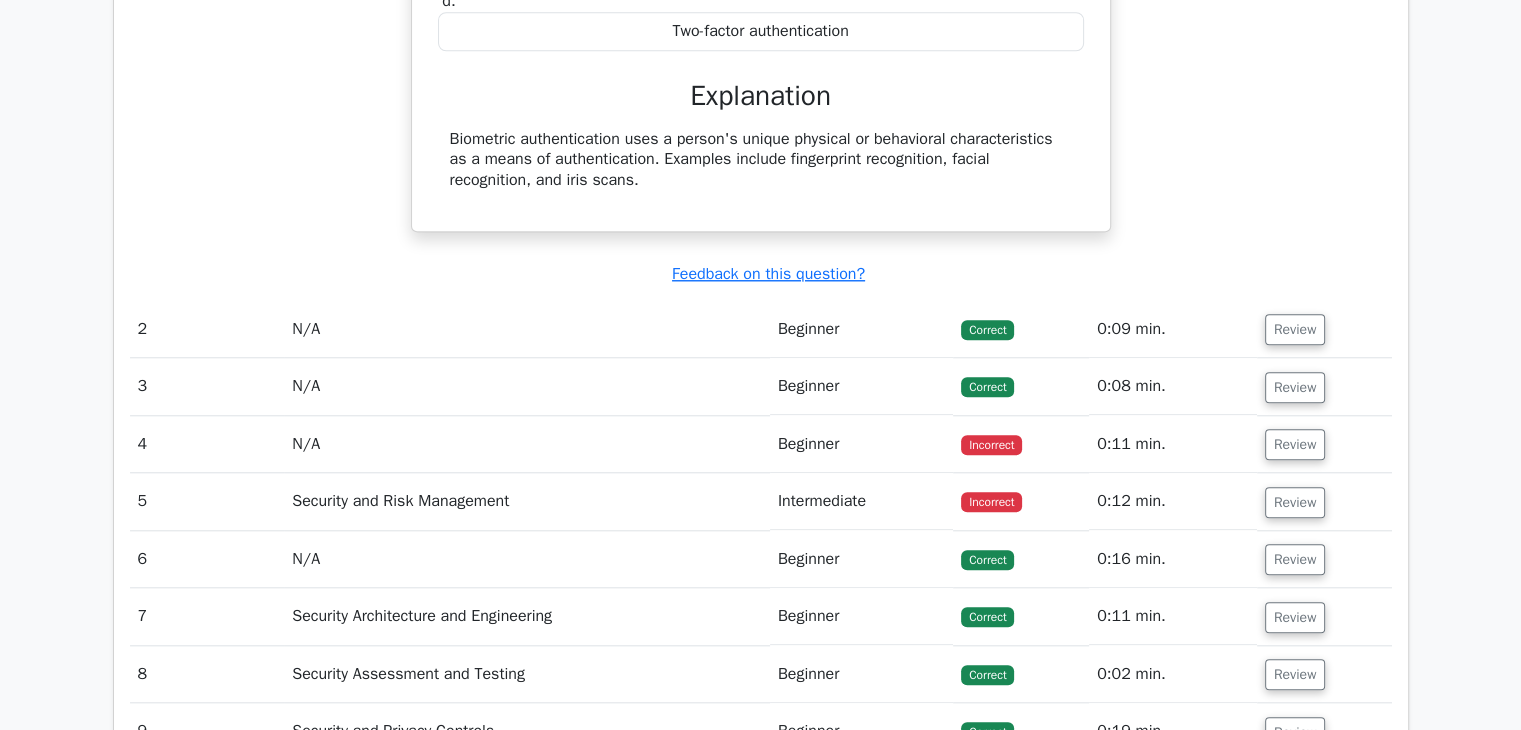 click on "N/A" at bounding box center [527, 444] 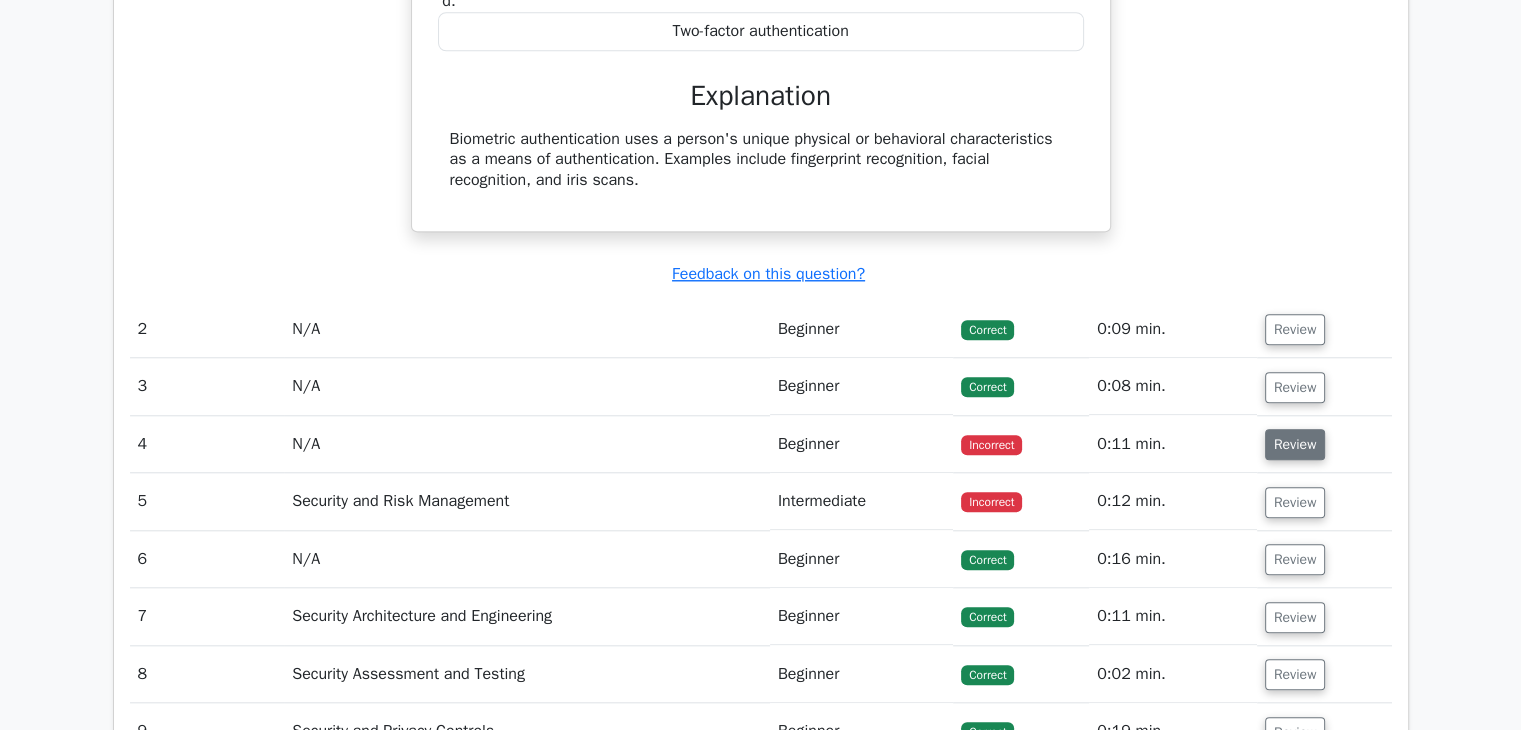 click on "Review" at bounding box center [1295, 444] 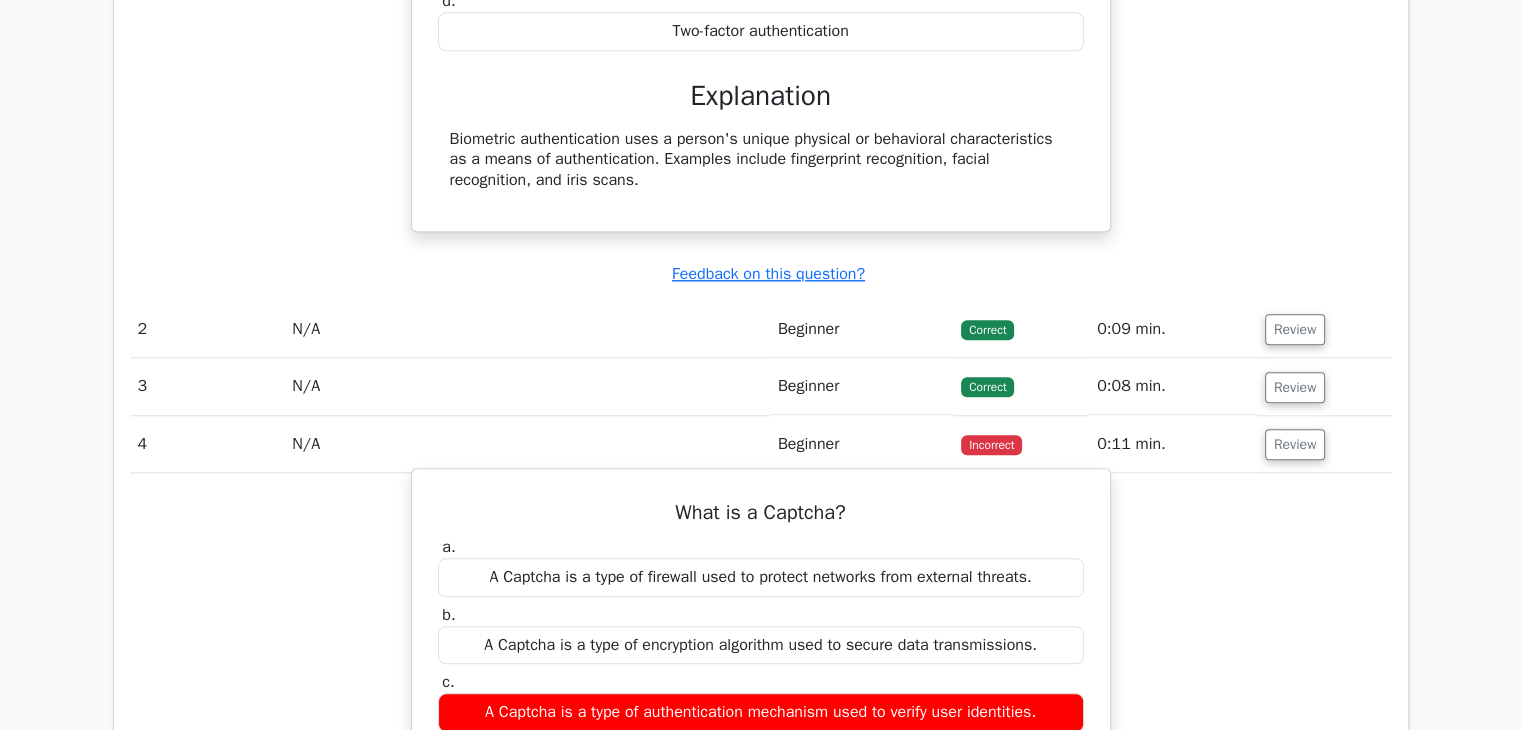 scroll, scrollTop: 2000, scrollLeft: 0, axis: vertical 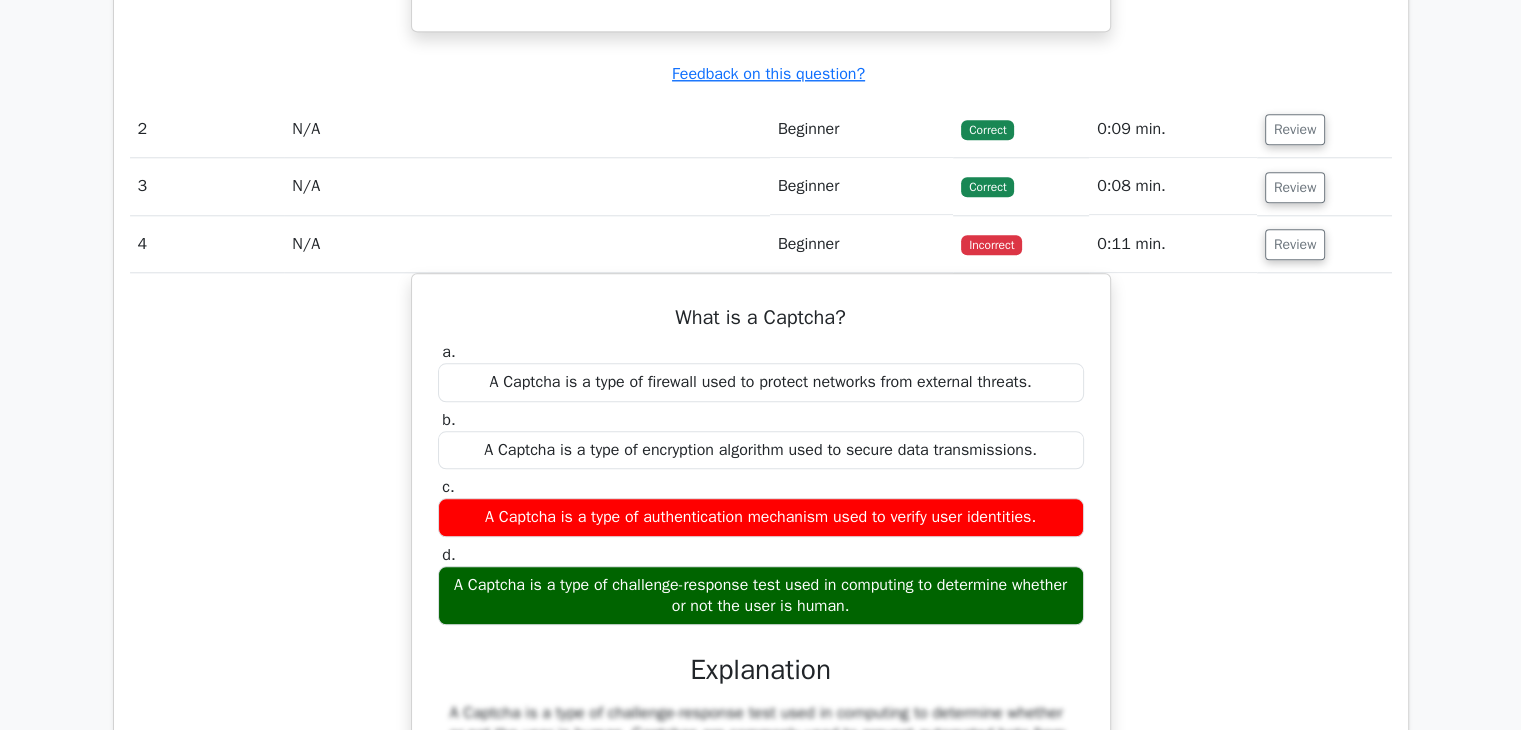 click on "What is a Captcha?
a.
A Captcha is a type of firewall used to protect networks from external threats.
b.
c. d." at bounding box center (761, 652) 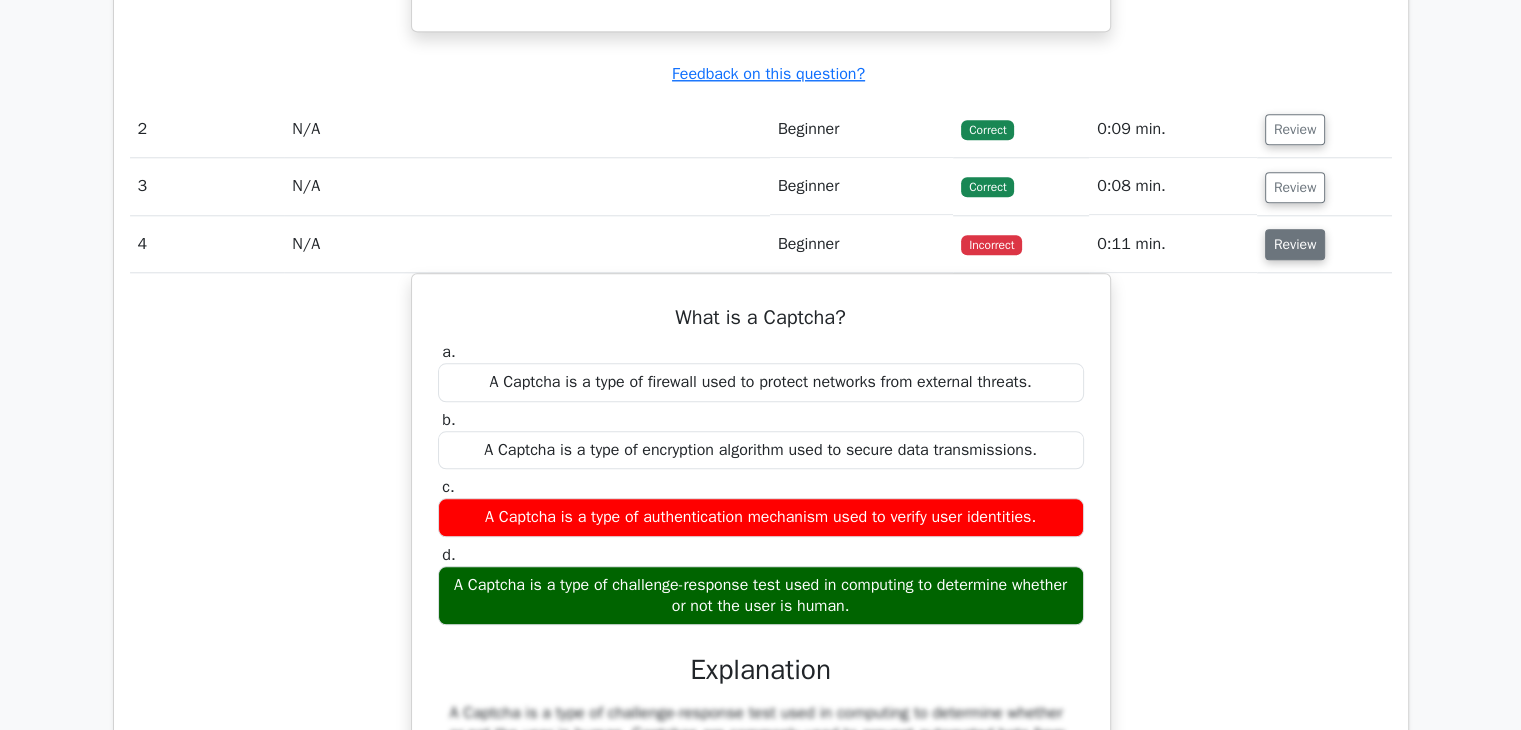 click on "Review" at bounding box center (1295, 244) 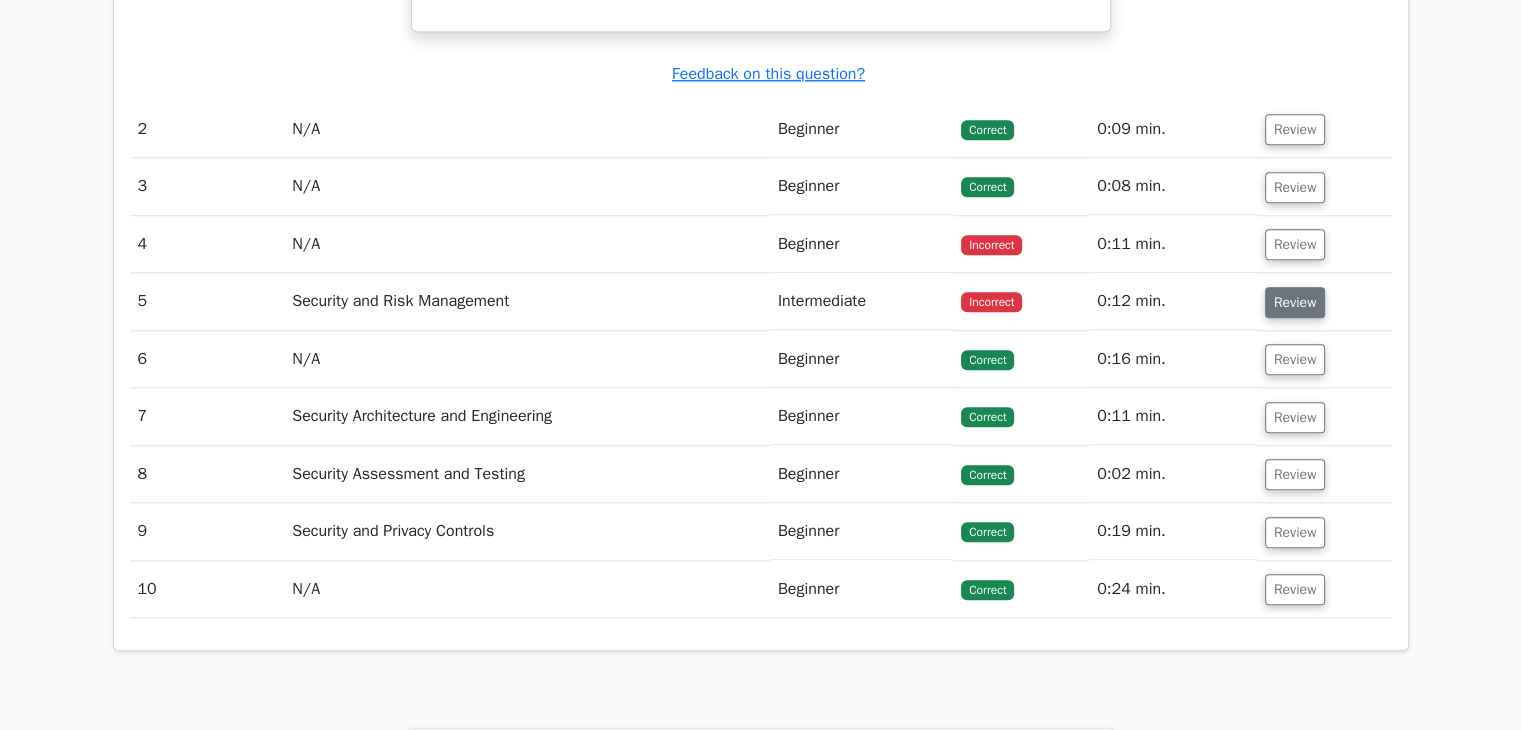 click on "Review" at bounding box center (1295, 302) 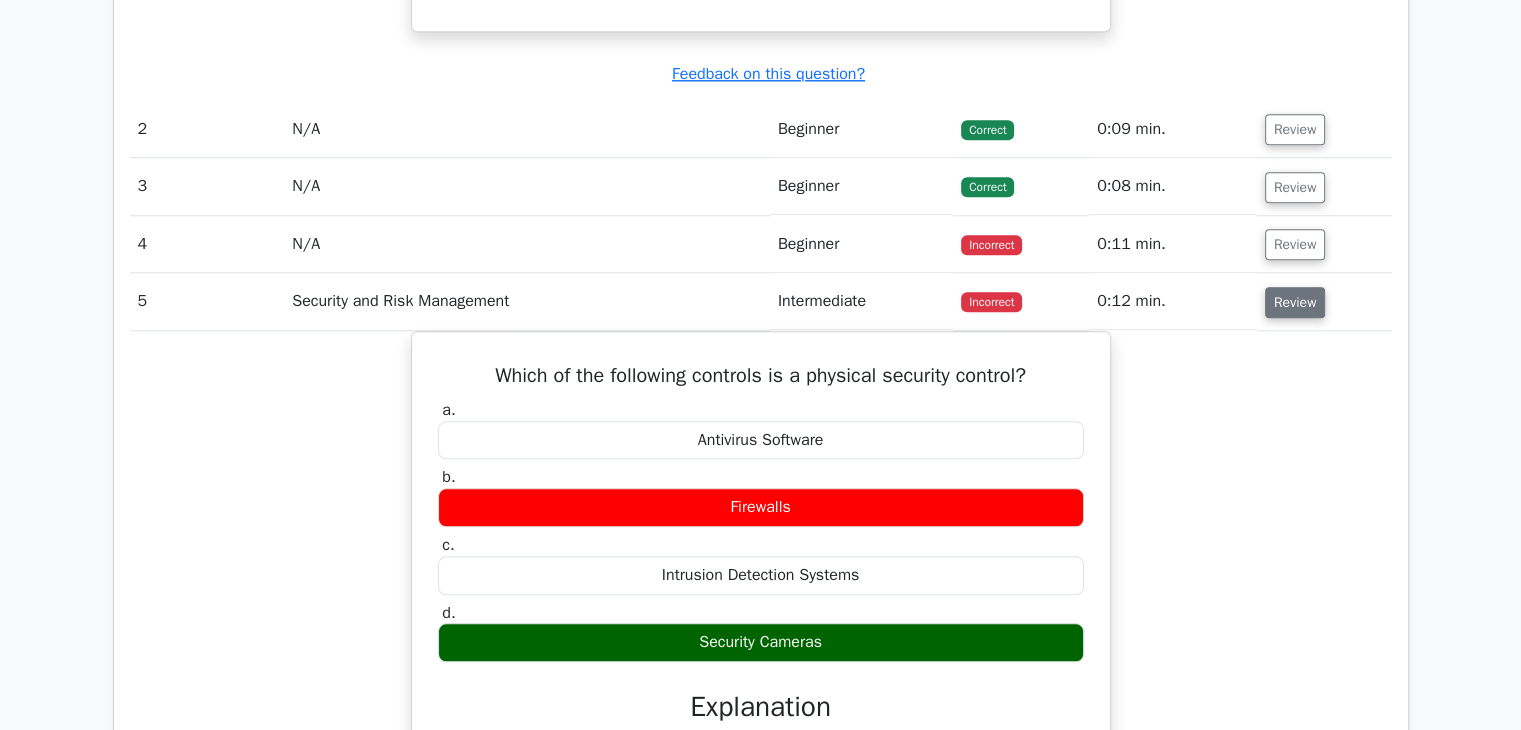 click on "Review" at bounding box center (1295, 302) 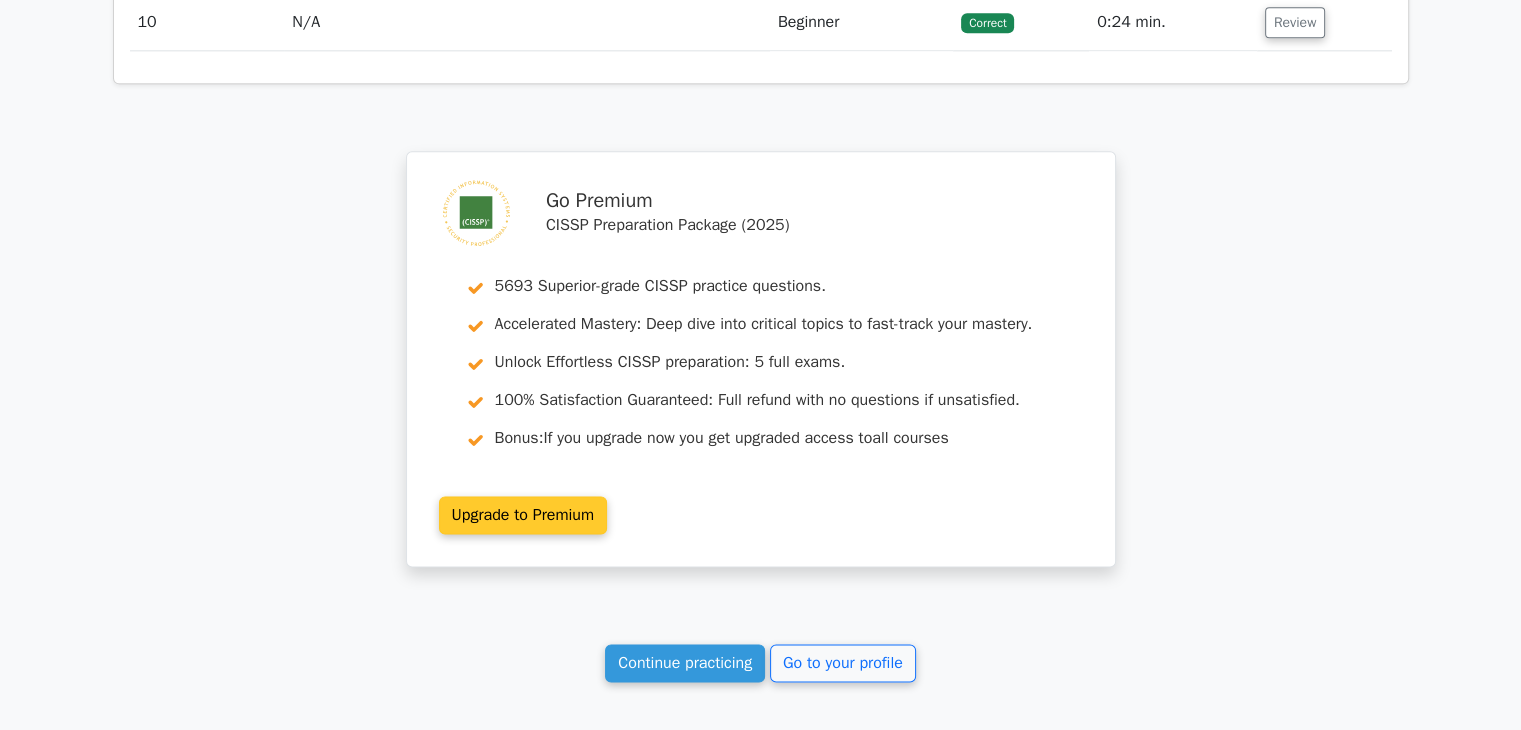 scroll, scrollTop: 2800, scrollLeft: 0, axis: vertical 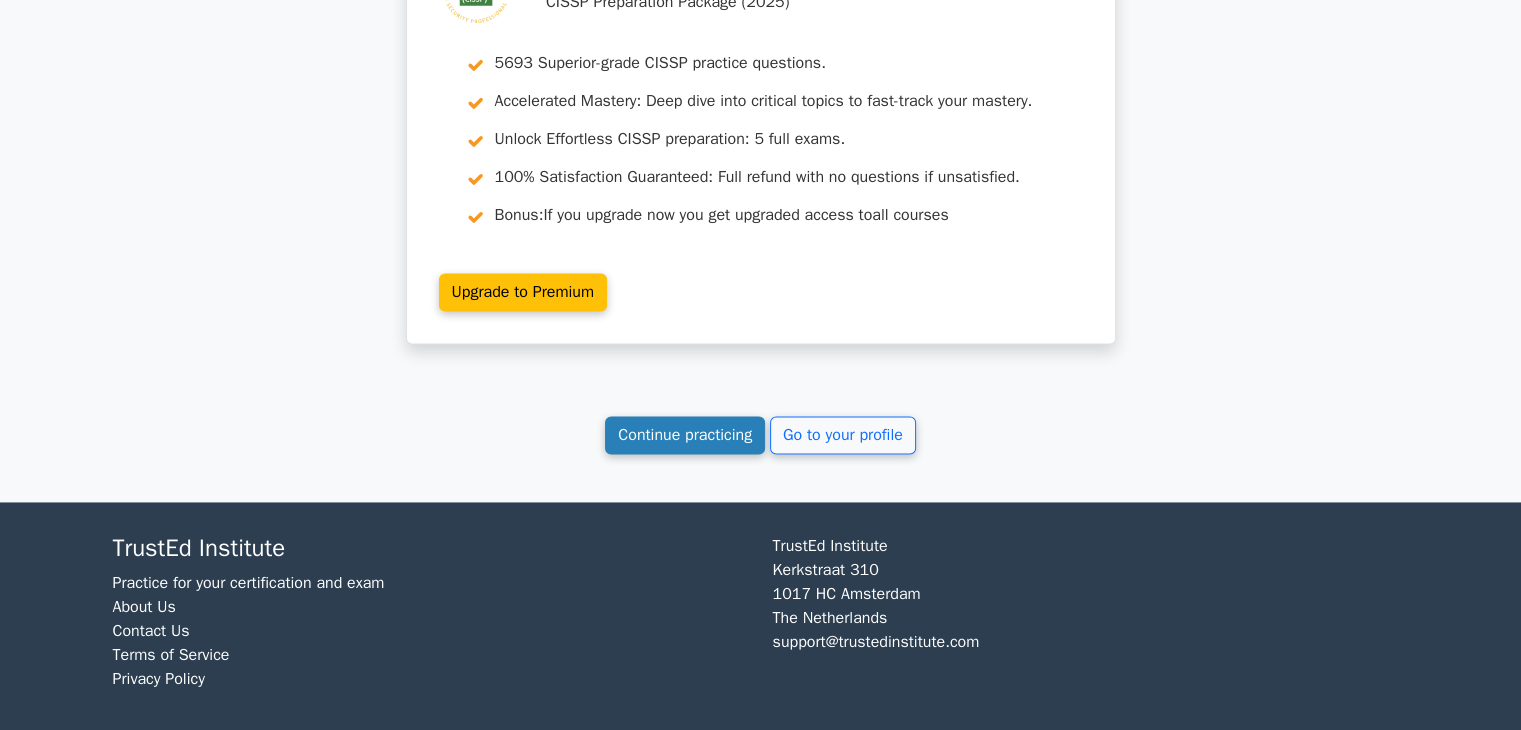 click on "Continue practicing" at bounding box center (685, 435) 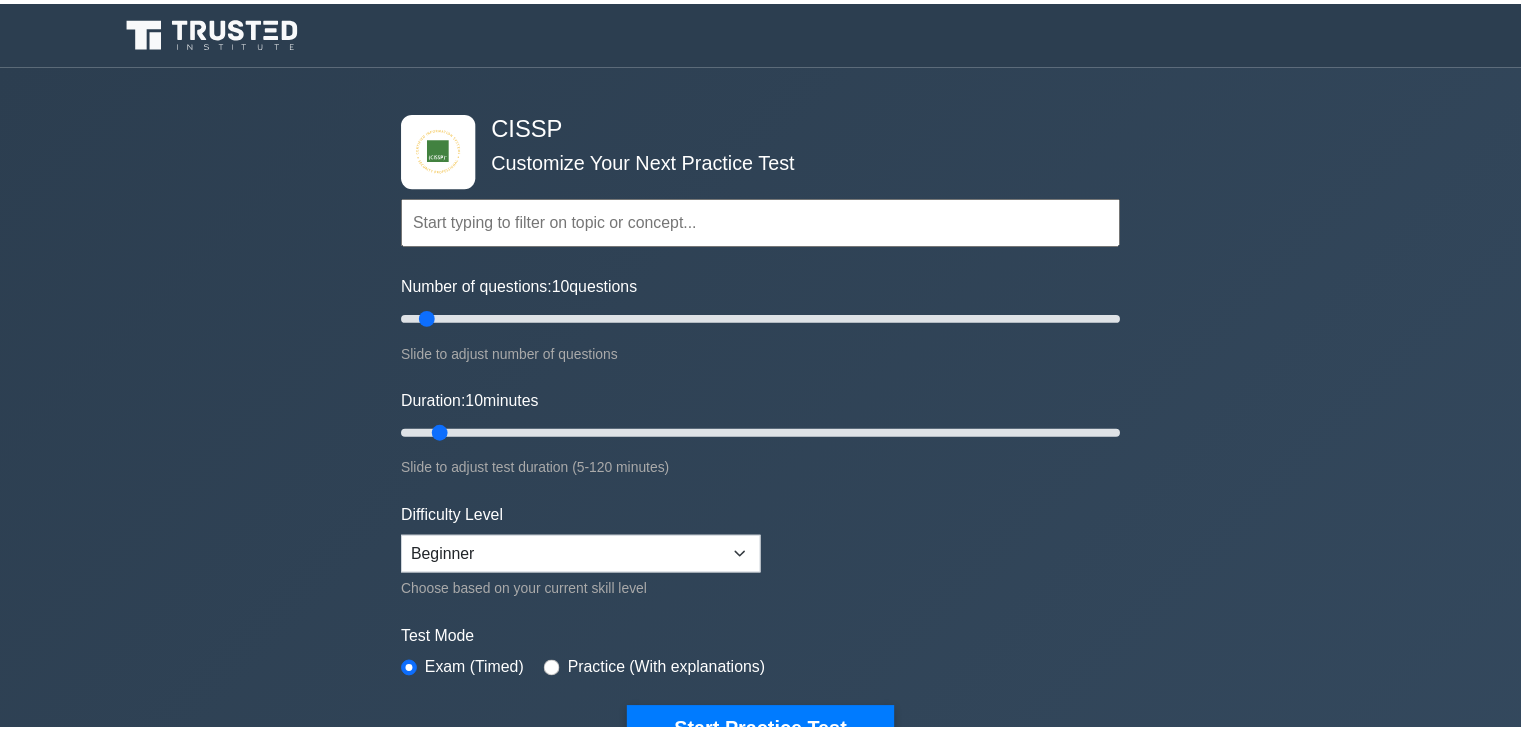 scroll, scrollTop: 0, scrollLeft: 0, axis: both 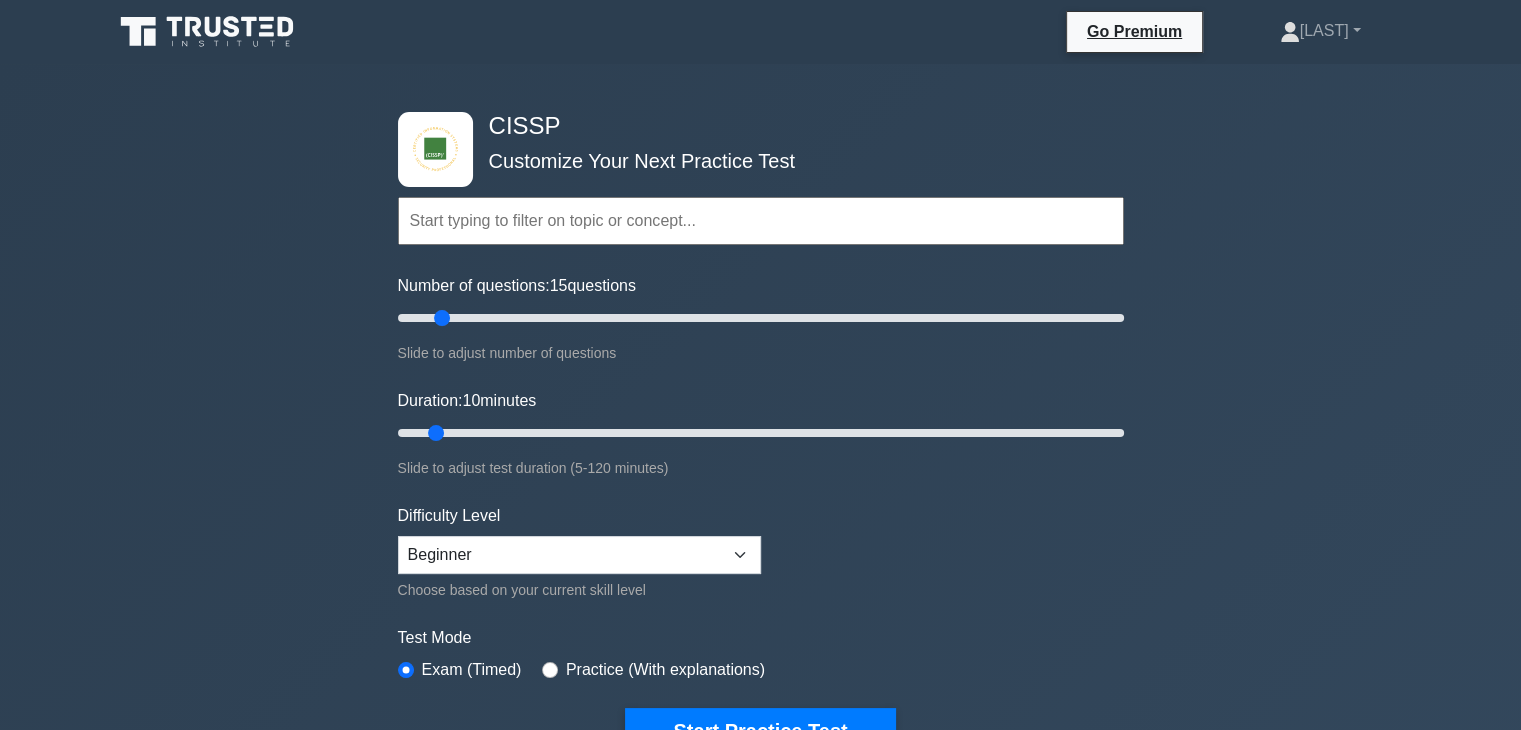 drag, startPoint x: 439, startPoint y: 312, endPoint x: 434, endPoint y: 326, distance: 14.866069 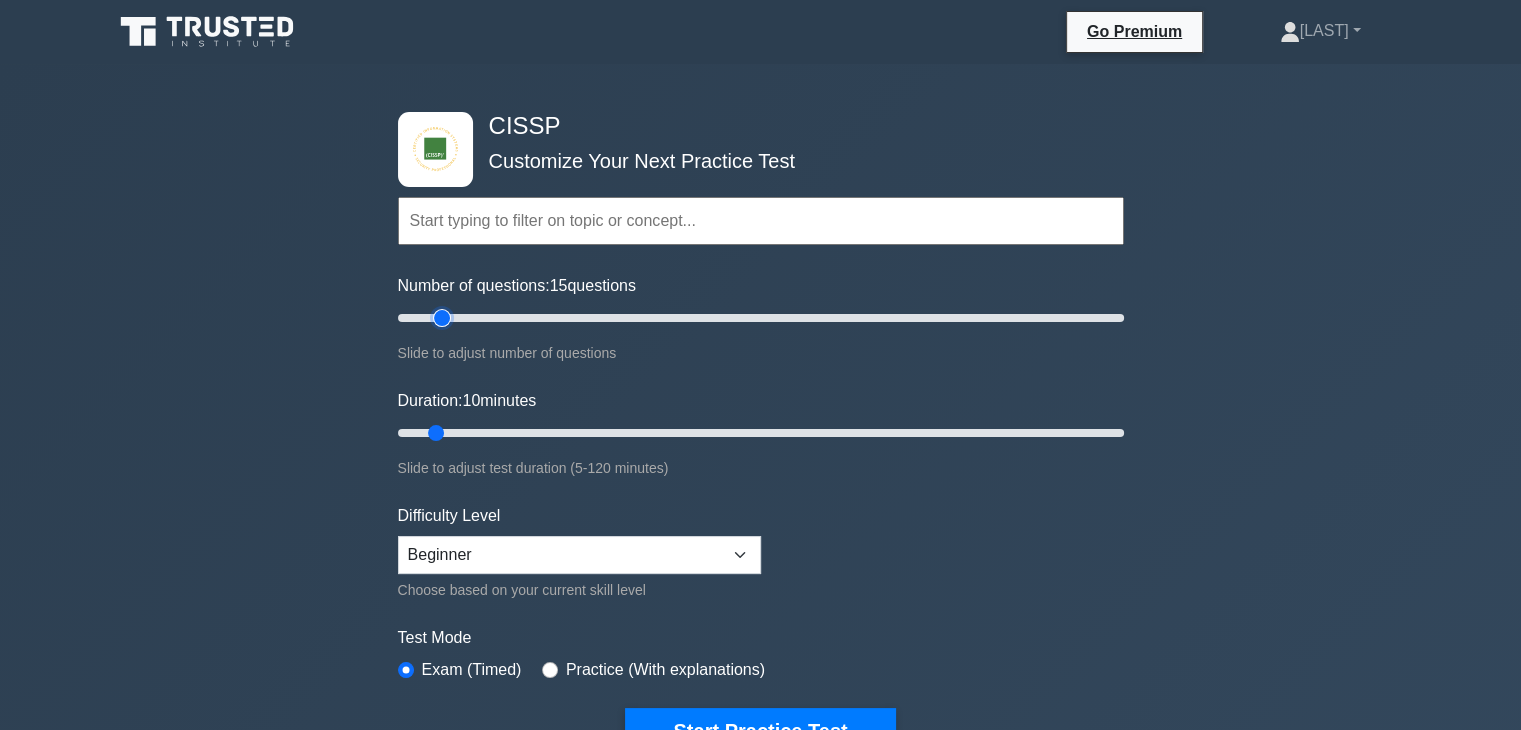 type on "15" 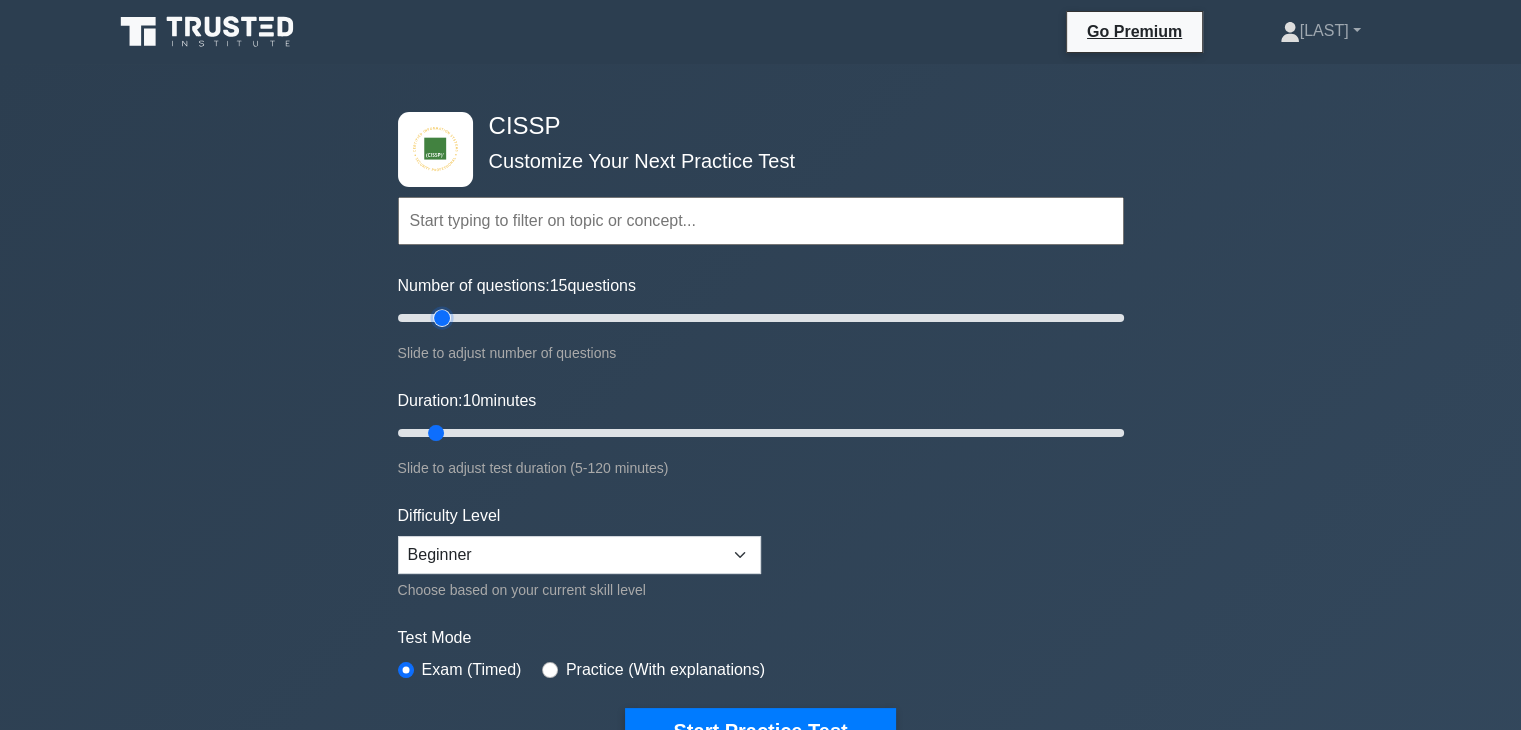 drag, startPoint x: 437, startPoint y: 434, endPoint x: 449, endPoint y: 434, distance: 12 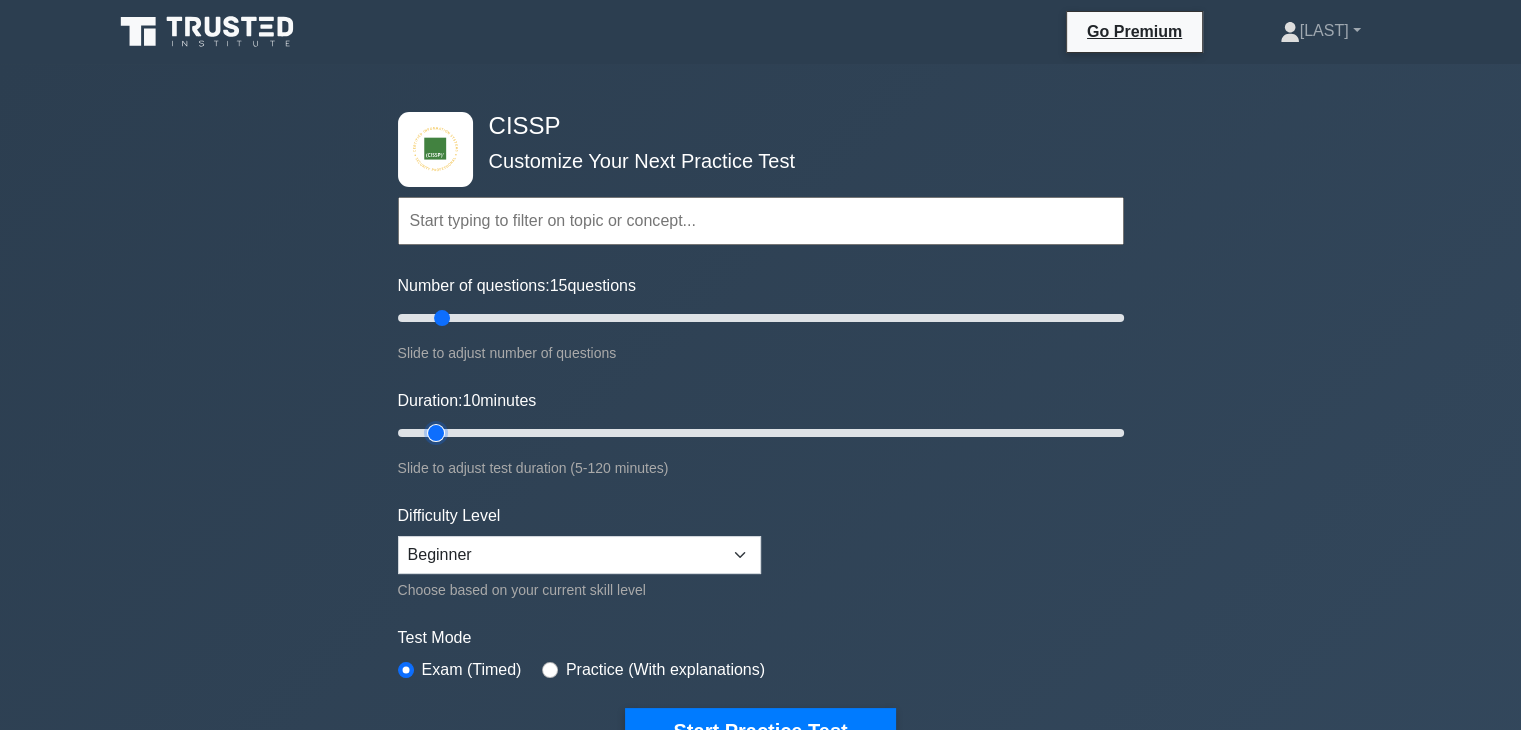 click on "Duration:  10  minutes" at bounding box center [761, 433] 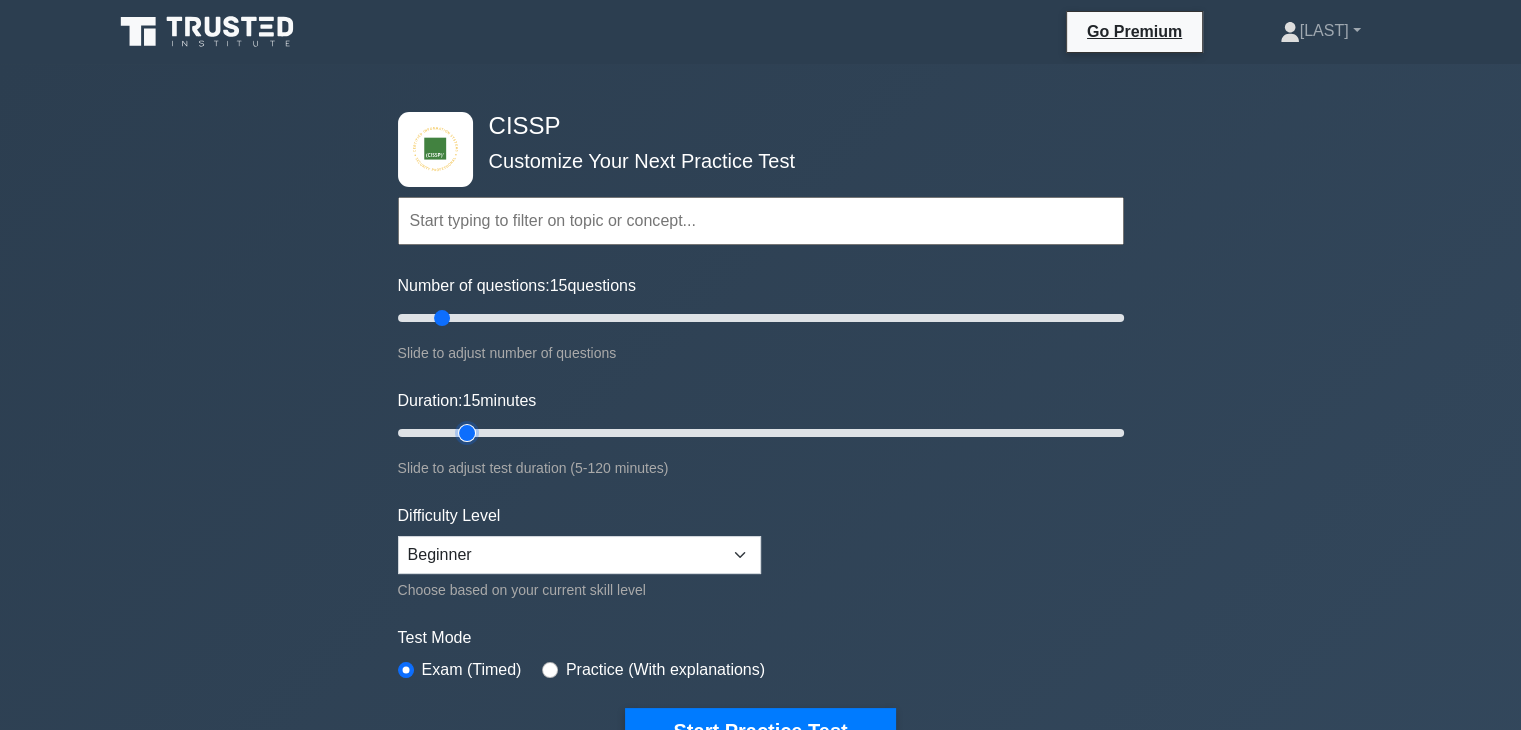 drag, startPoint x: 440, startPoint y: 433, endPoint x: 480, endPoint y: 436, distance: 40.112343 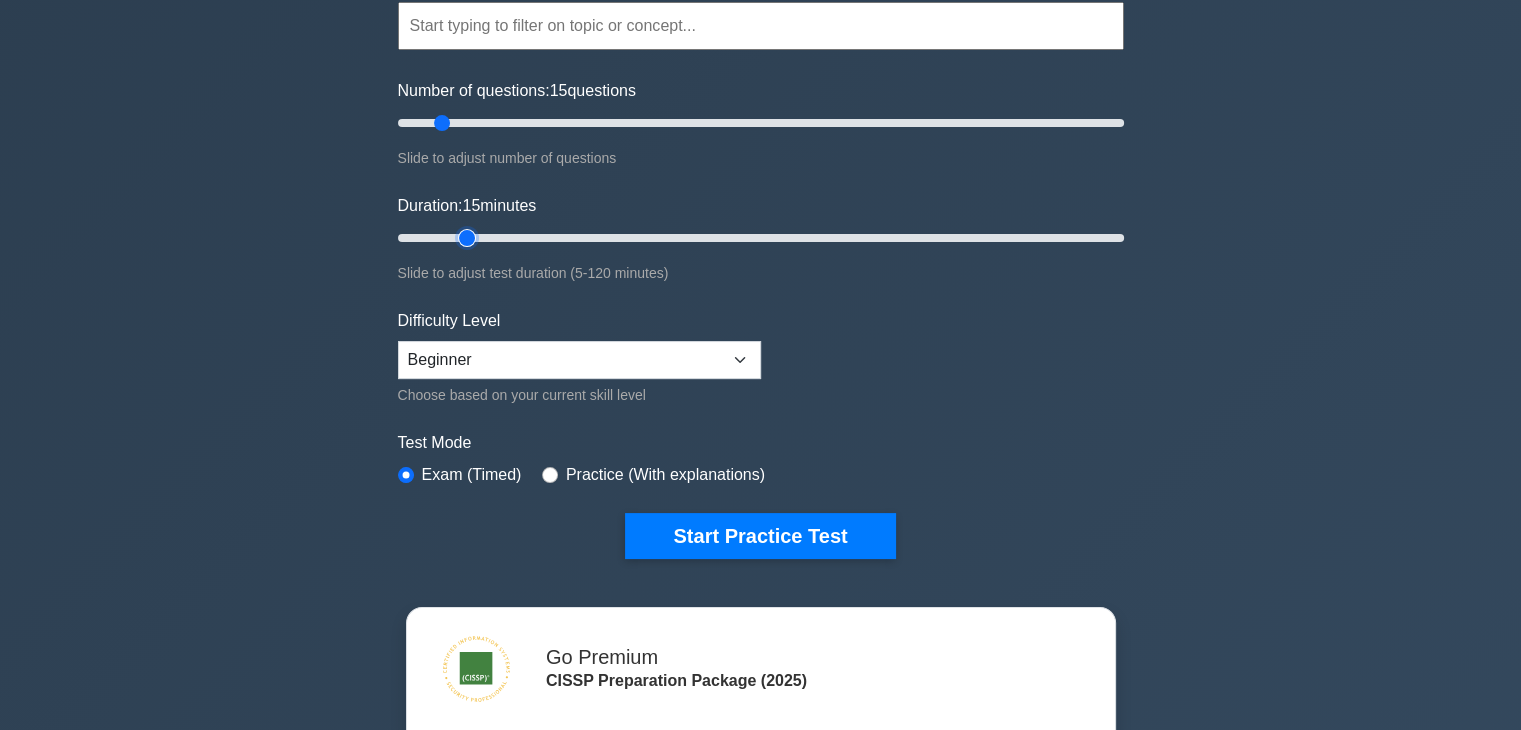 scroll, scrollTop: 200, scrollLeft: 0, axis: vertical 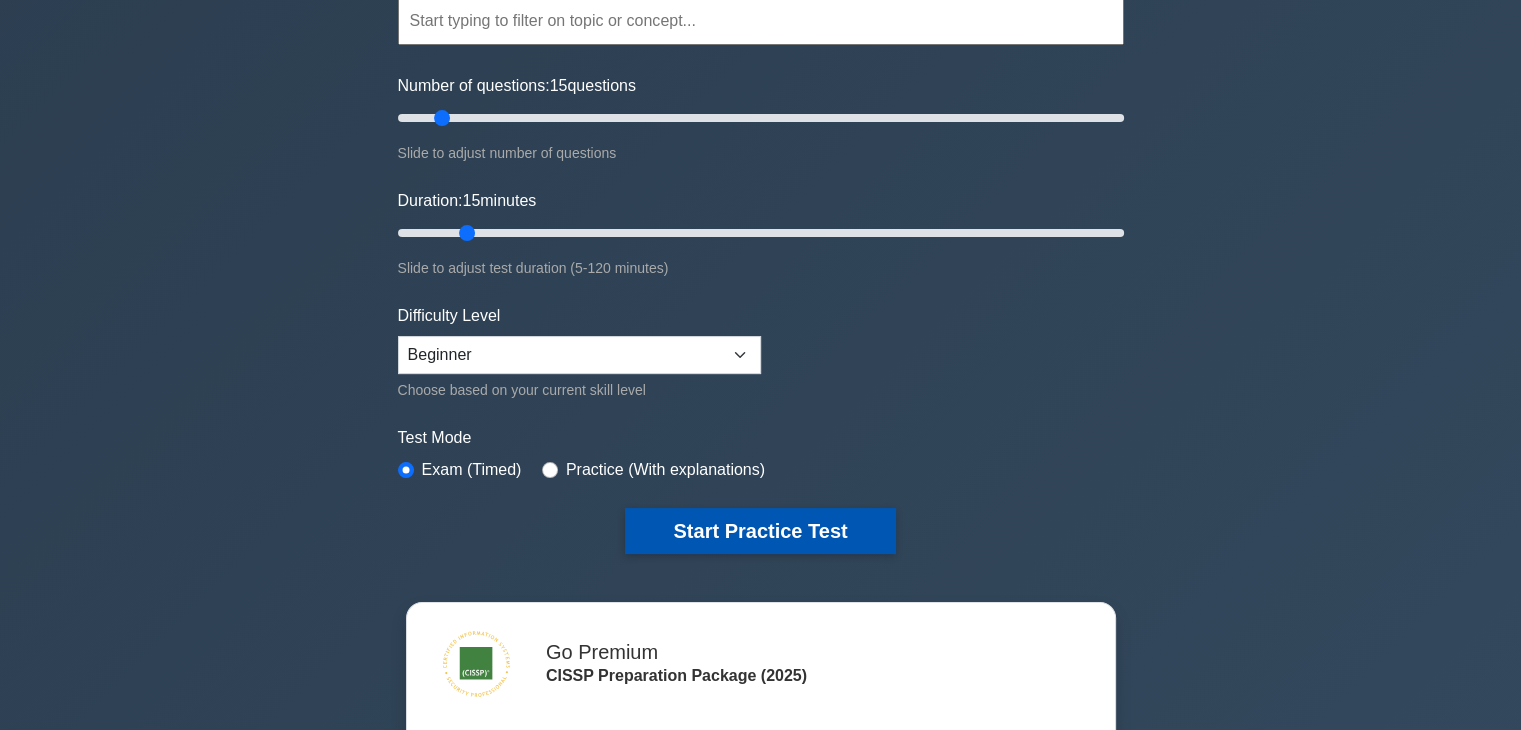 click on "Start Practice Test" at bounding box center [760, 531] 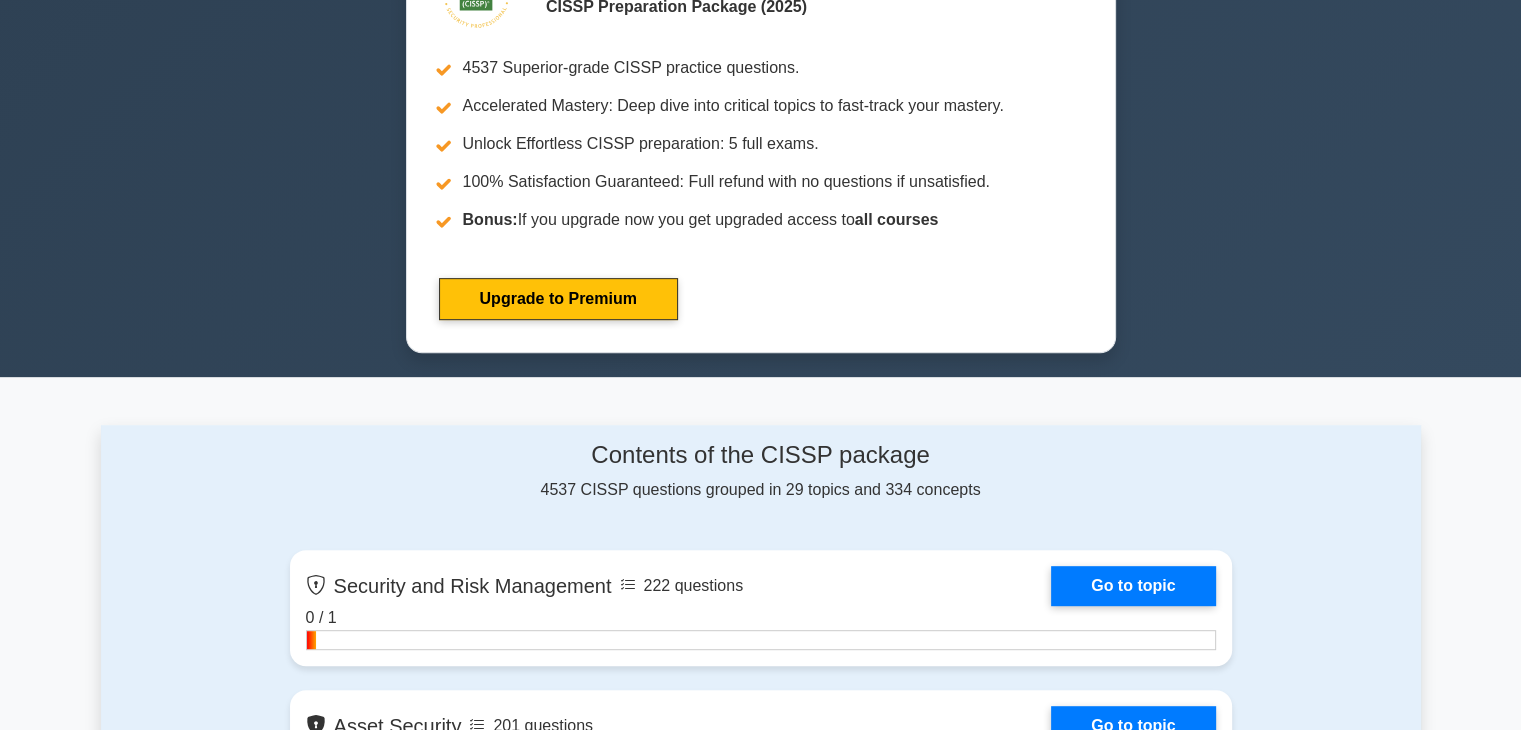 scroll, scrollTop: 700, scrollLeft: 0, axis: vertical 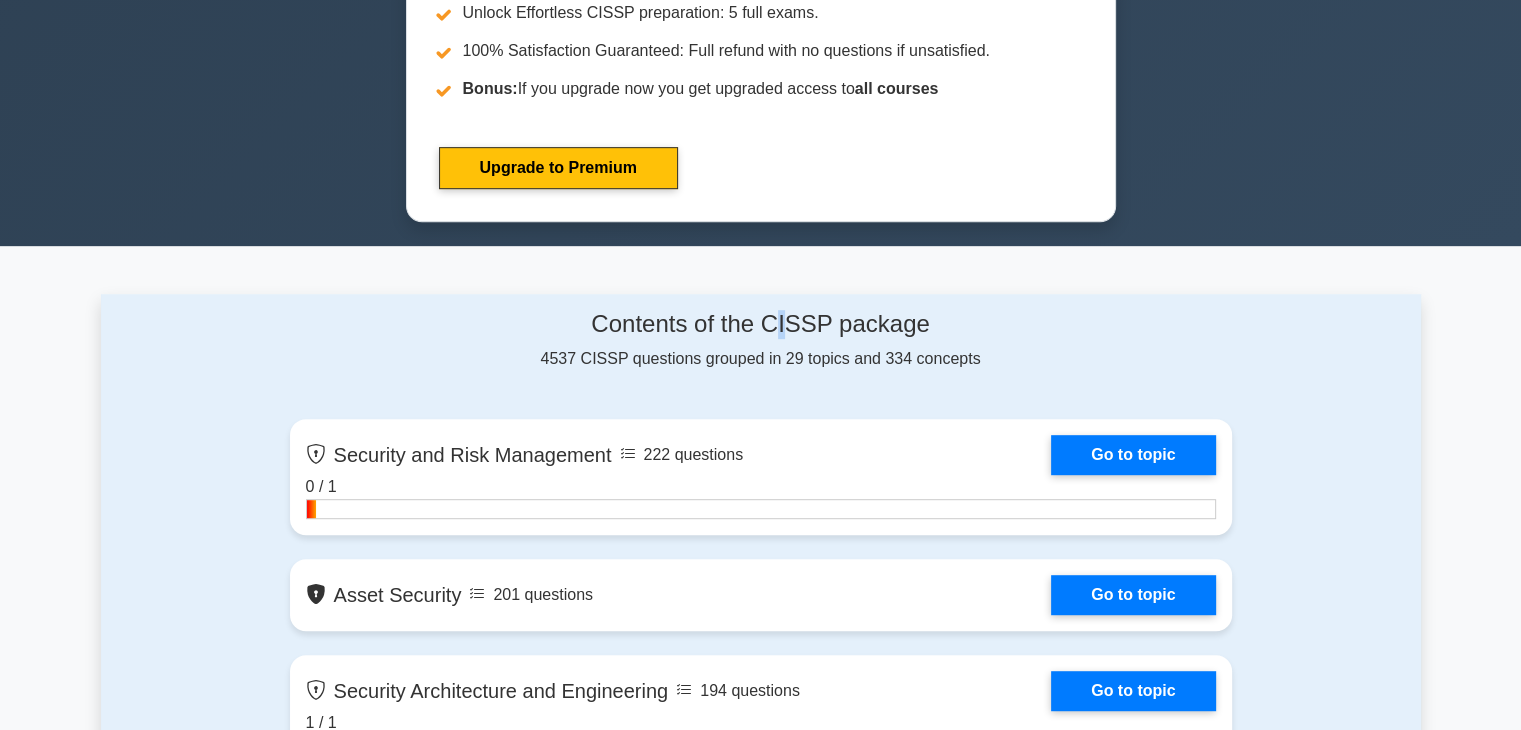 drag, startPoint x: 776, startPoint y: 331, endPoint x: 813, endPoint y: 313, distance: 41.14608 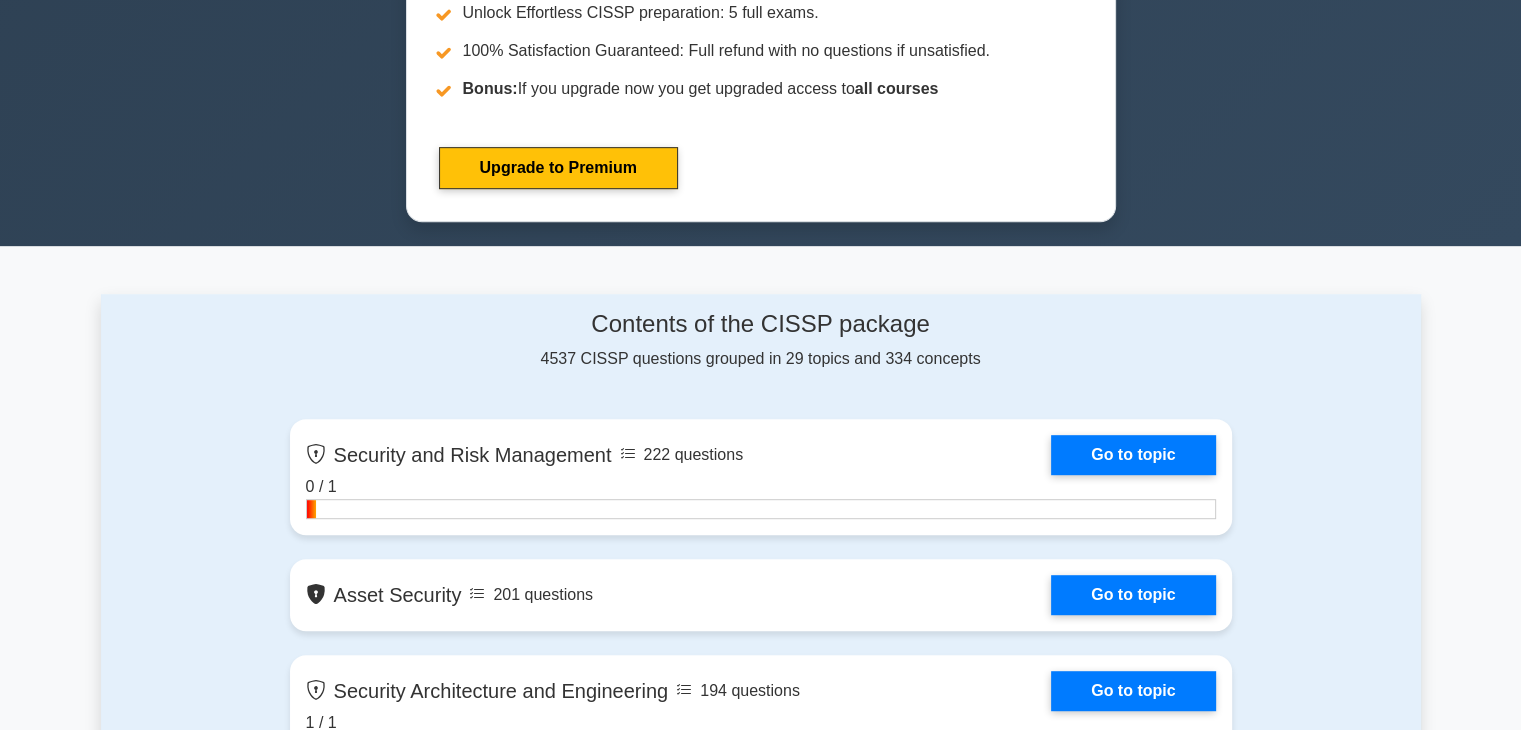 click on "Contents of the CISSP package" at bounding box center (761, 324) 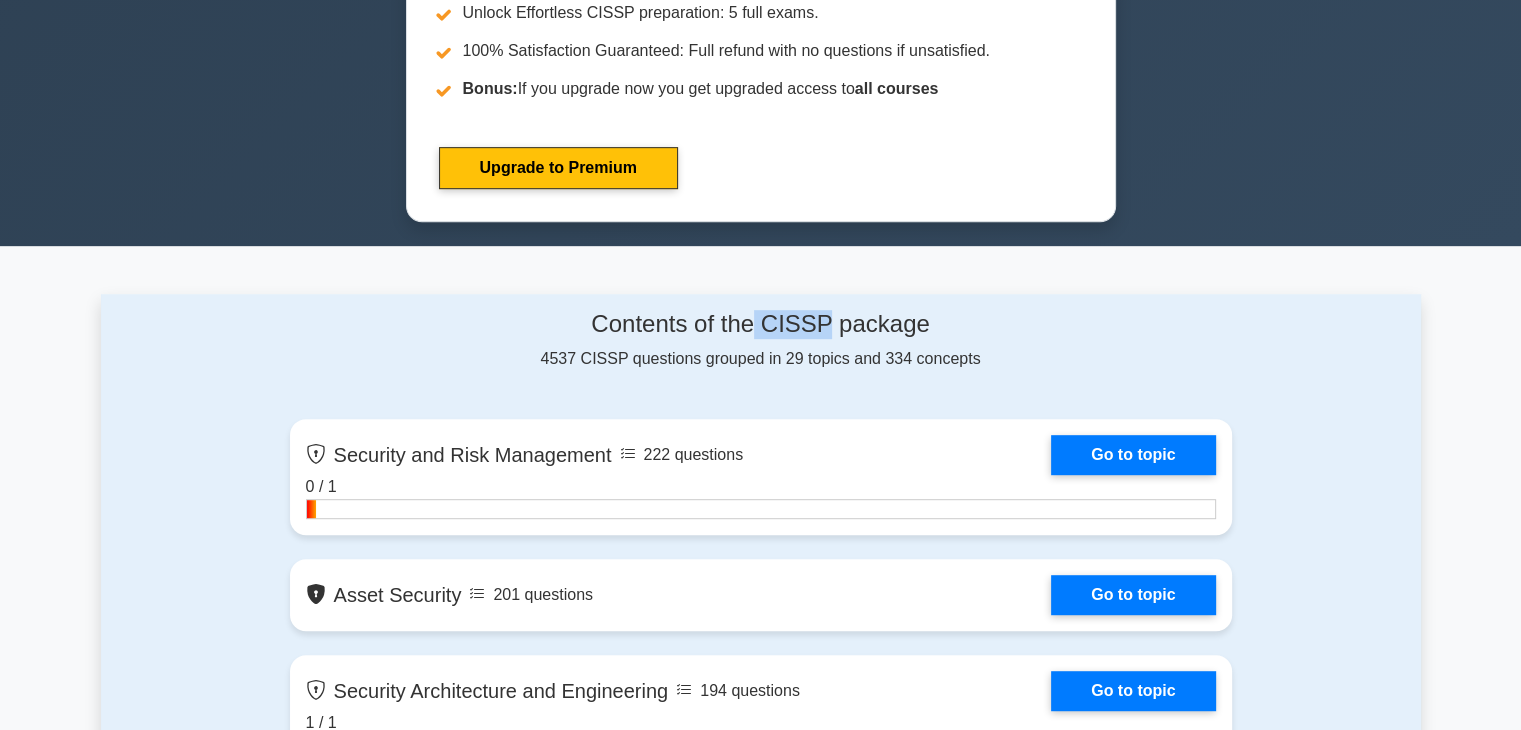 drag, startPoint x: 824, startPoint y: 318, endPoint x: 764, endPoint y: 316, distance: 60.033325 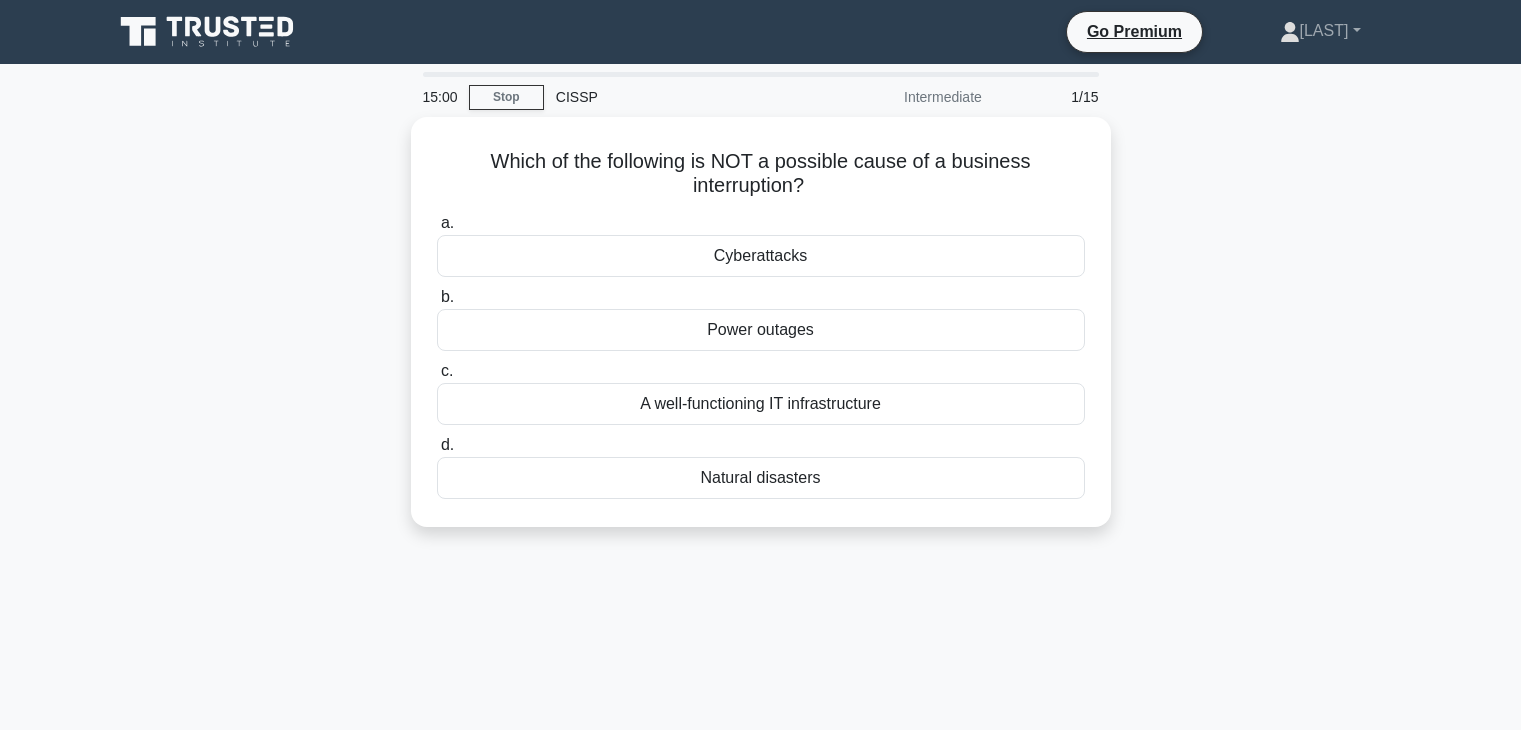 scroll, scrollTop: 0, scrollLeft: 0, axis: both 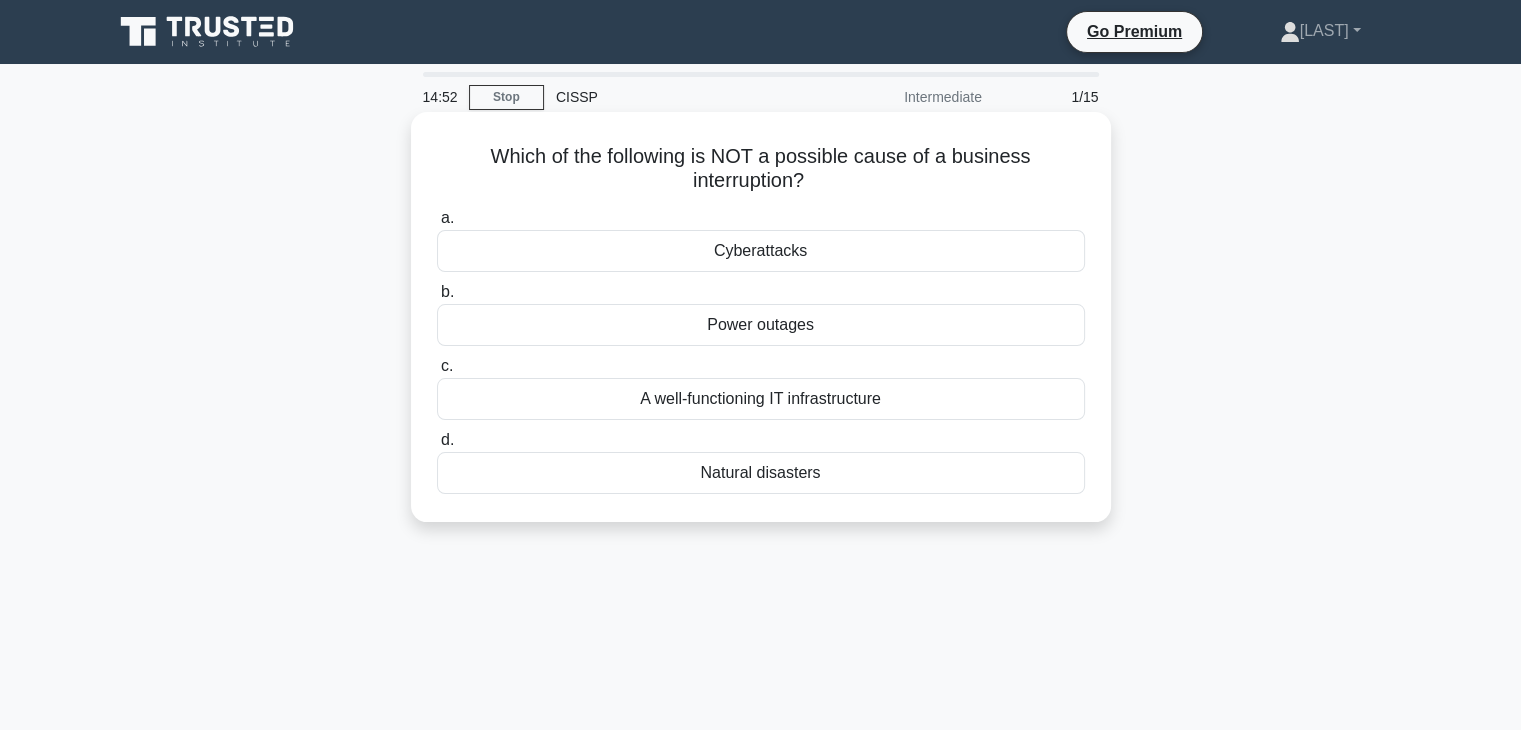 click on "Natural disasters" at bounding box center [761, 473] 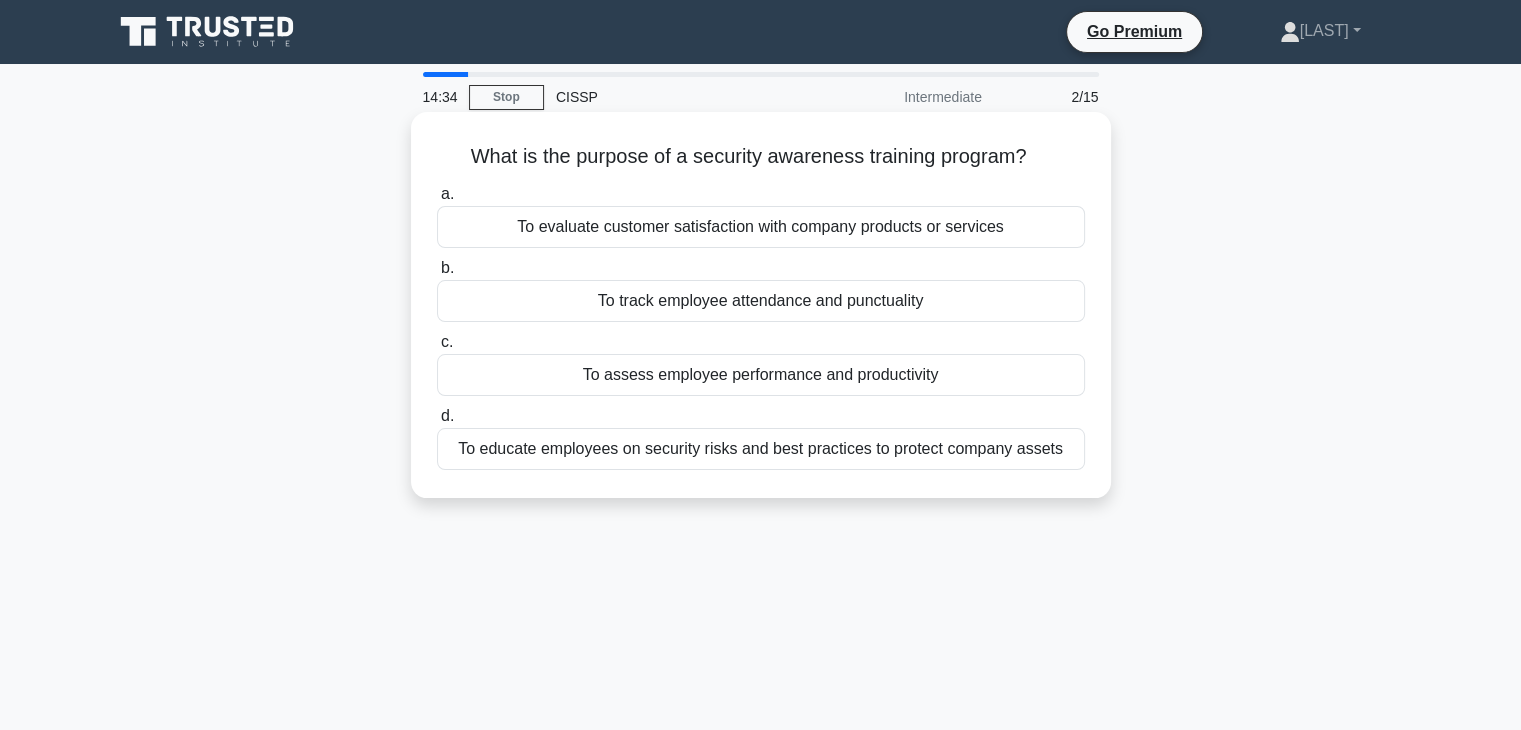 click on "To educate employees on security risks and best practices to protect company assets" at bounding box center (761, 449) 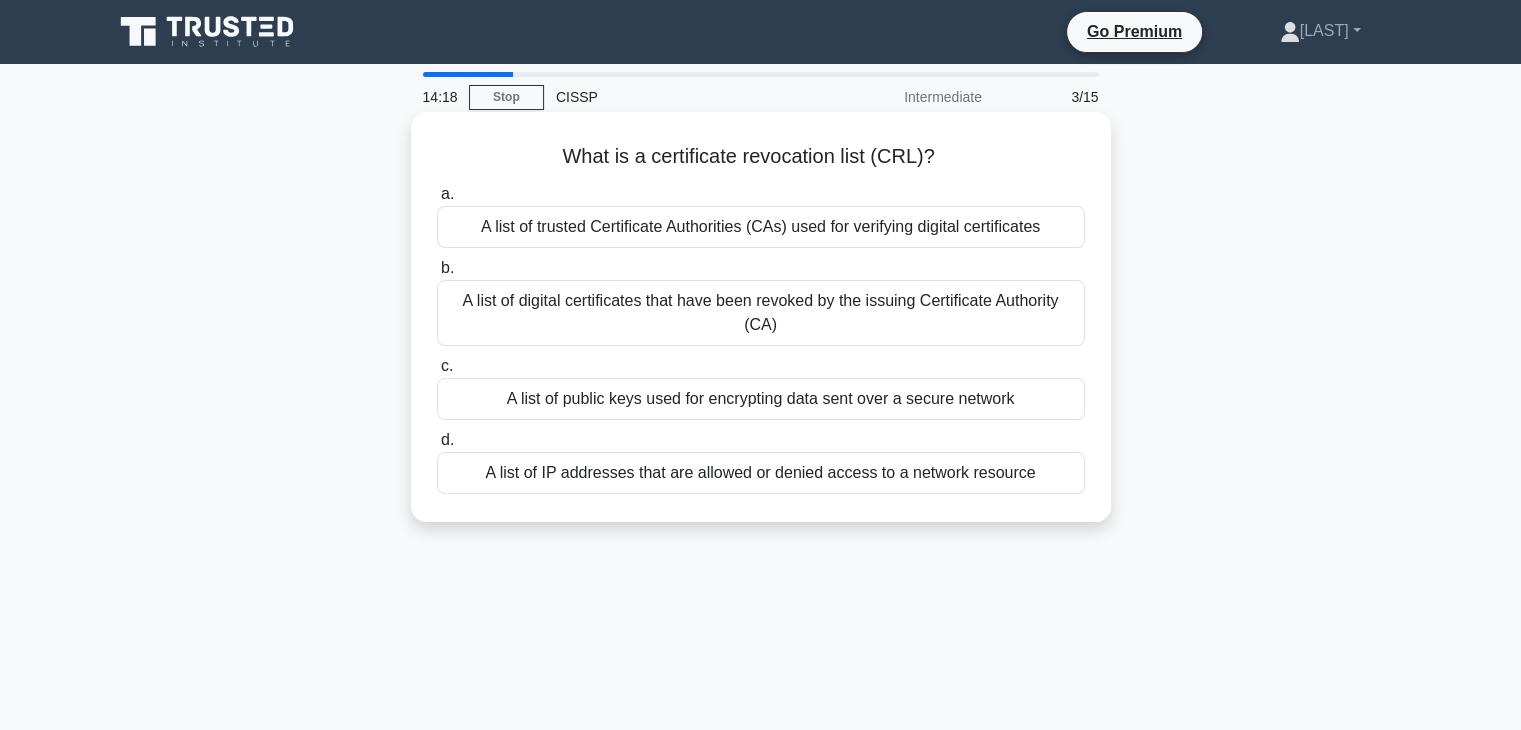 click on "A list of digital certificates that have been revoked by the issuing Certificate Authority (CA)" at bounding box center [761, 313] 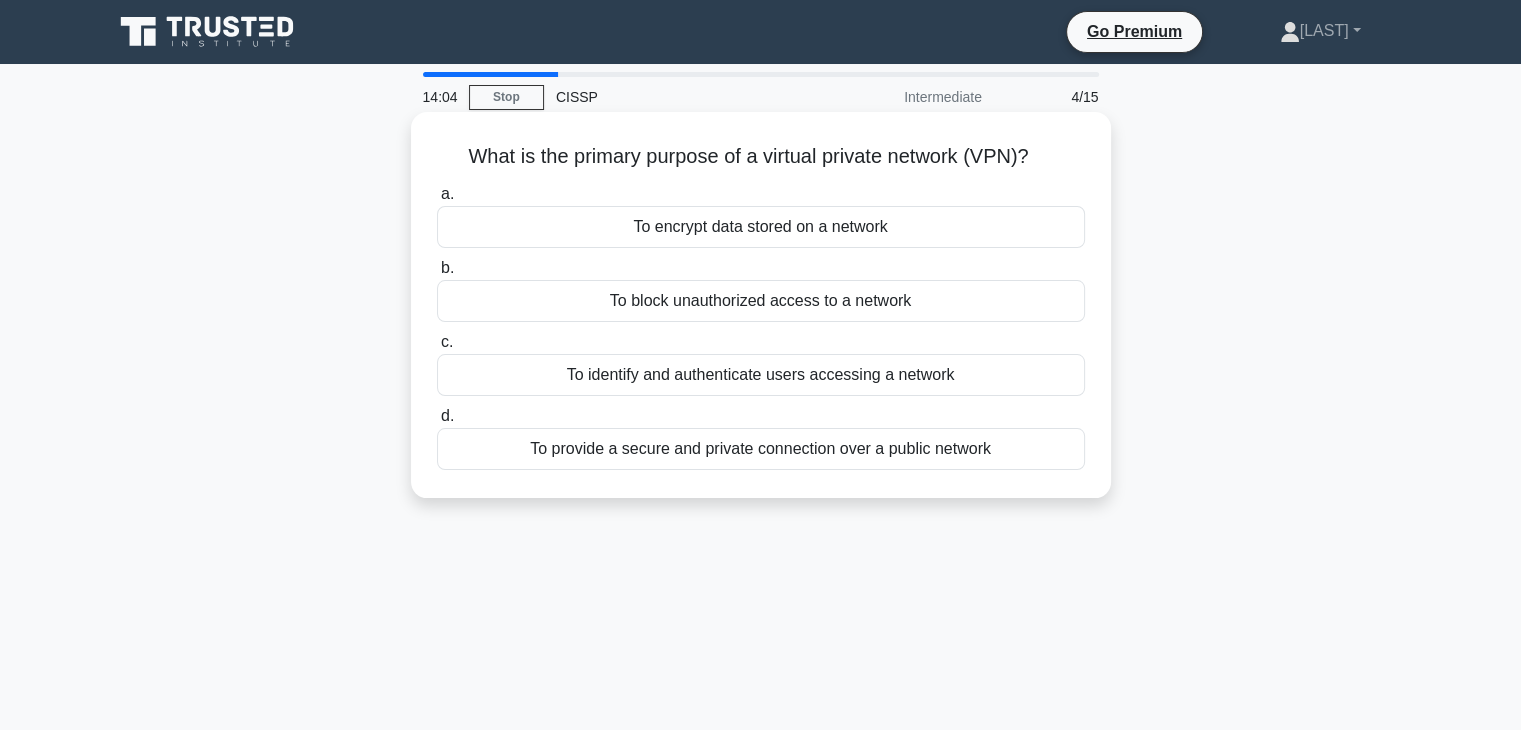 click on "To provide a secure and private connection over a public network" at bounding box center (761, 449) 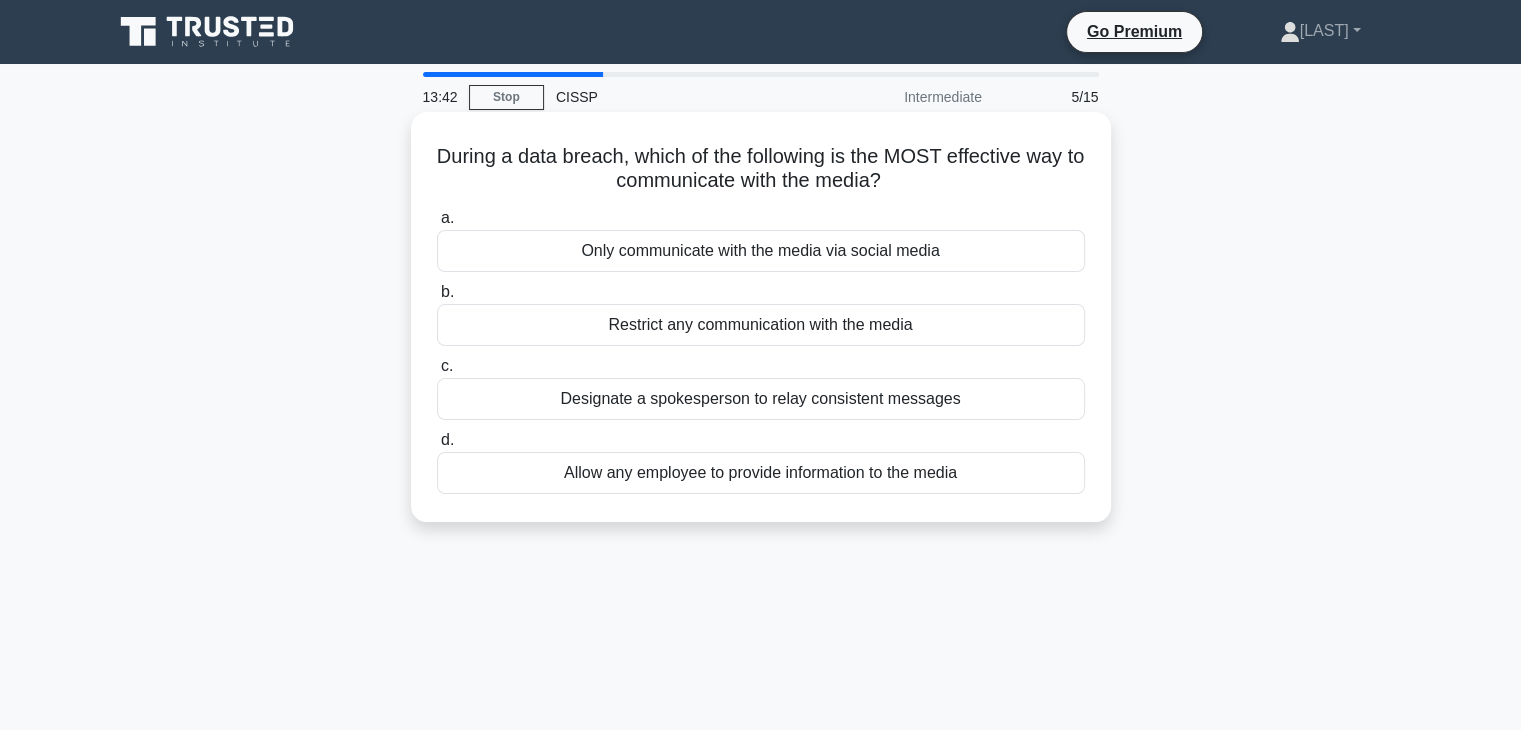click on "Allow any employee to provide information to the media" at bounding box center [761, 473] 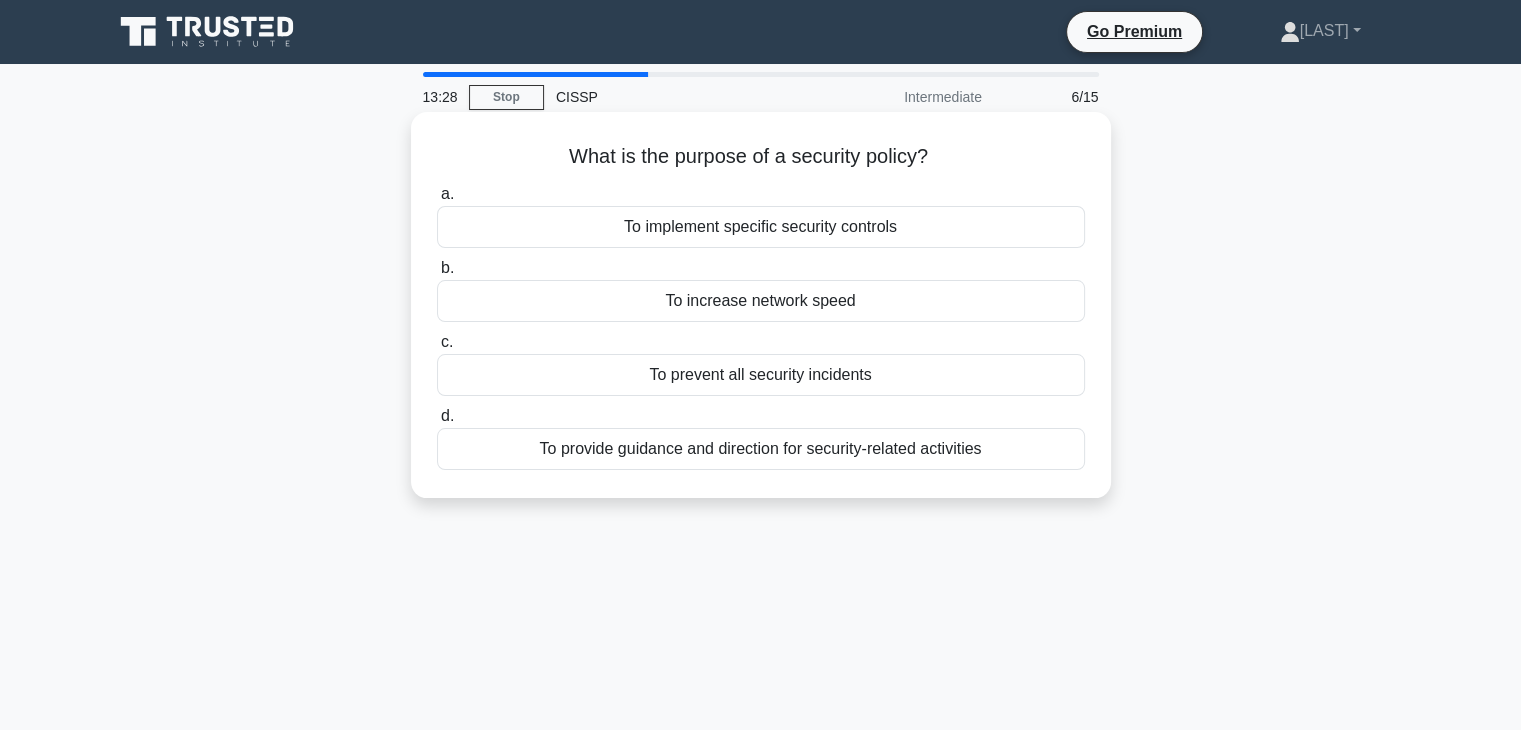 click on "To provide guidance and direction for security-related activities" at bounding box center (761, 449) 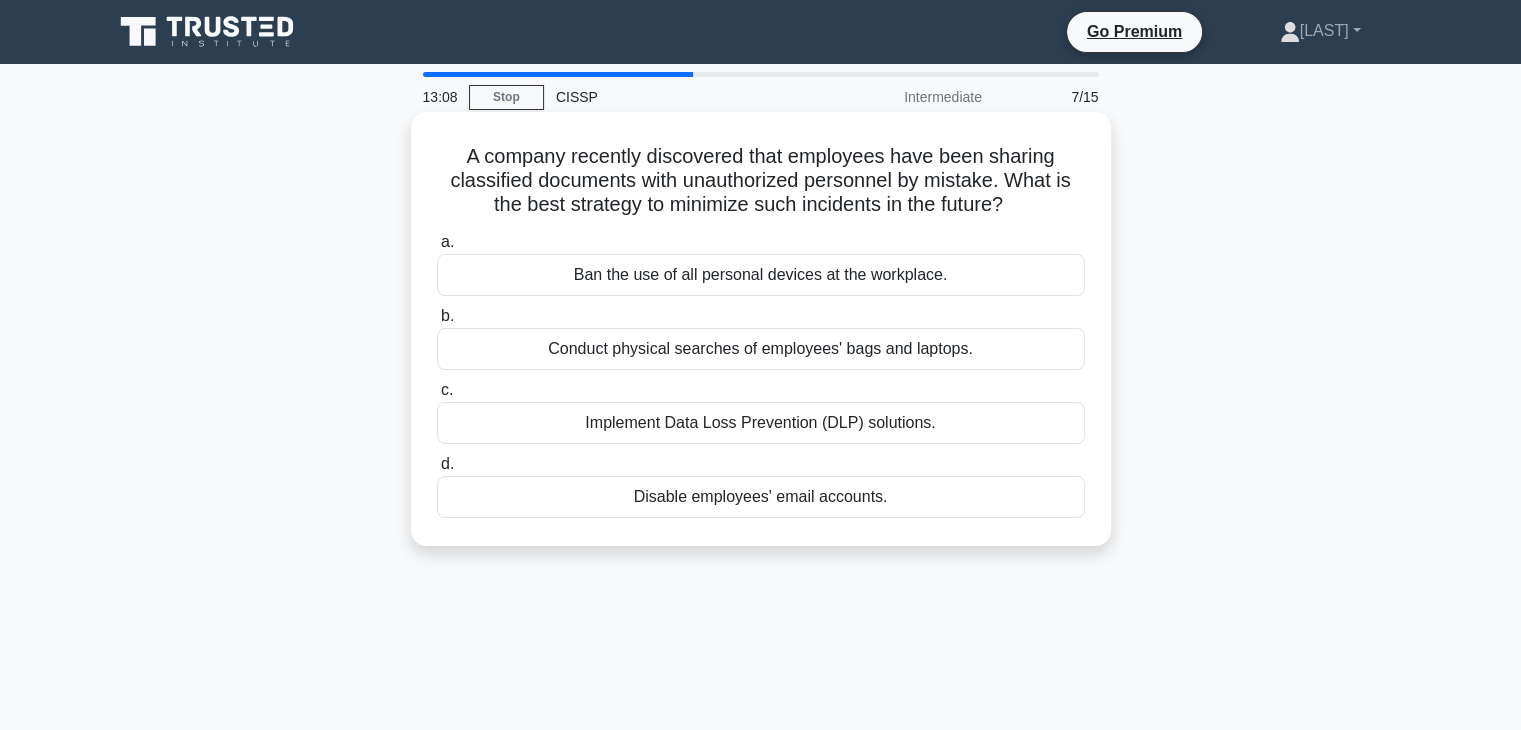 click on "Implement Data Loss Prevention (DLP) solutions." at bounding box center (761, 423) 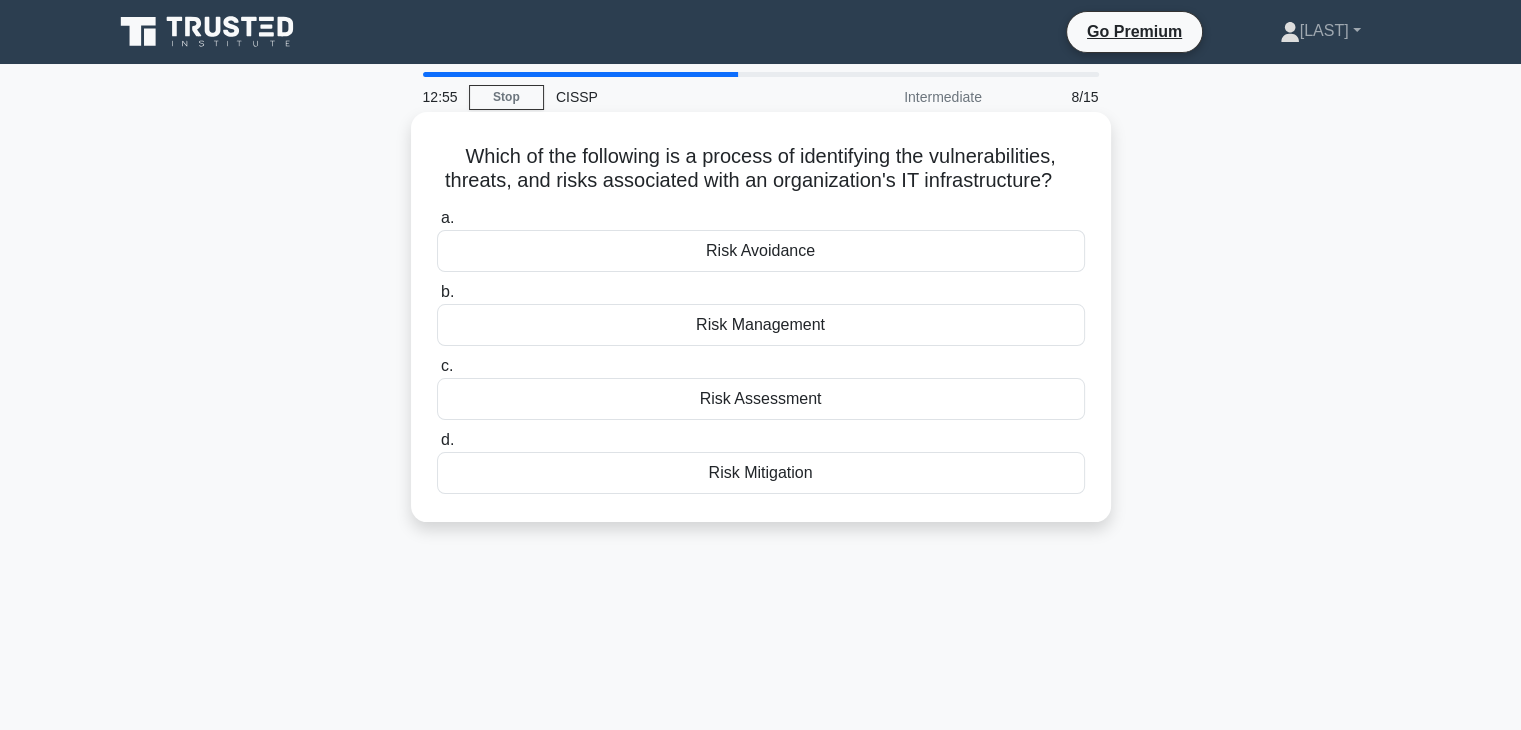 click on "Risk Management" at bounding box center (761, 325) 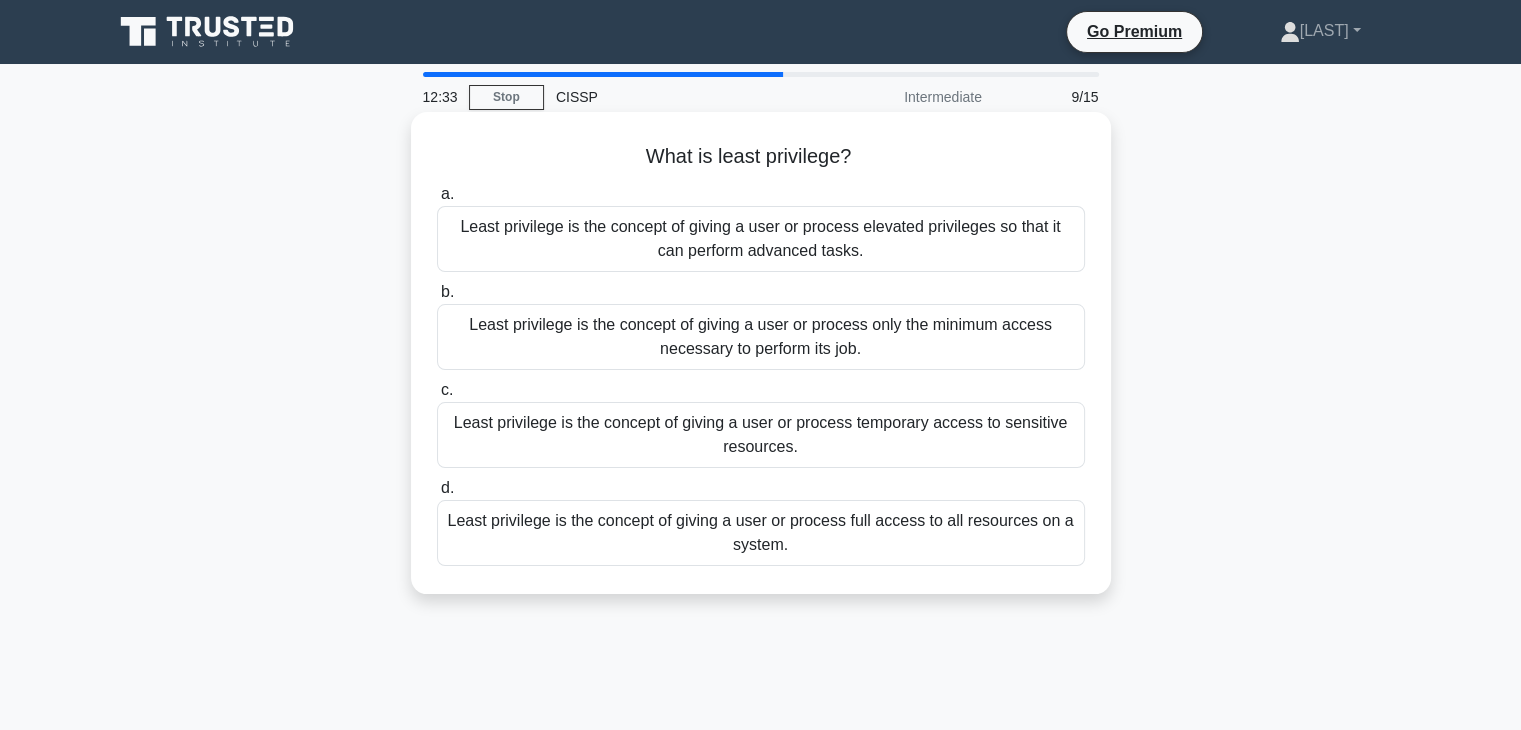 click on "Least privilege is the concept of giving a user or process full access to all resources on a system." at bounding box center (761, 533) 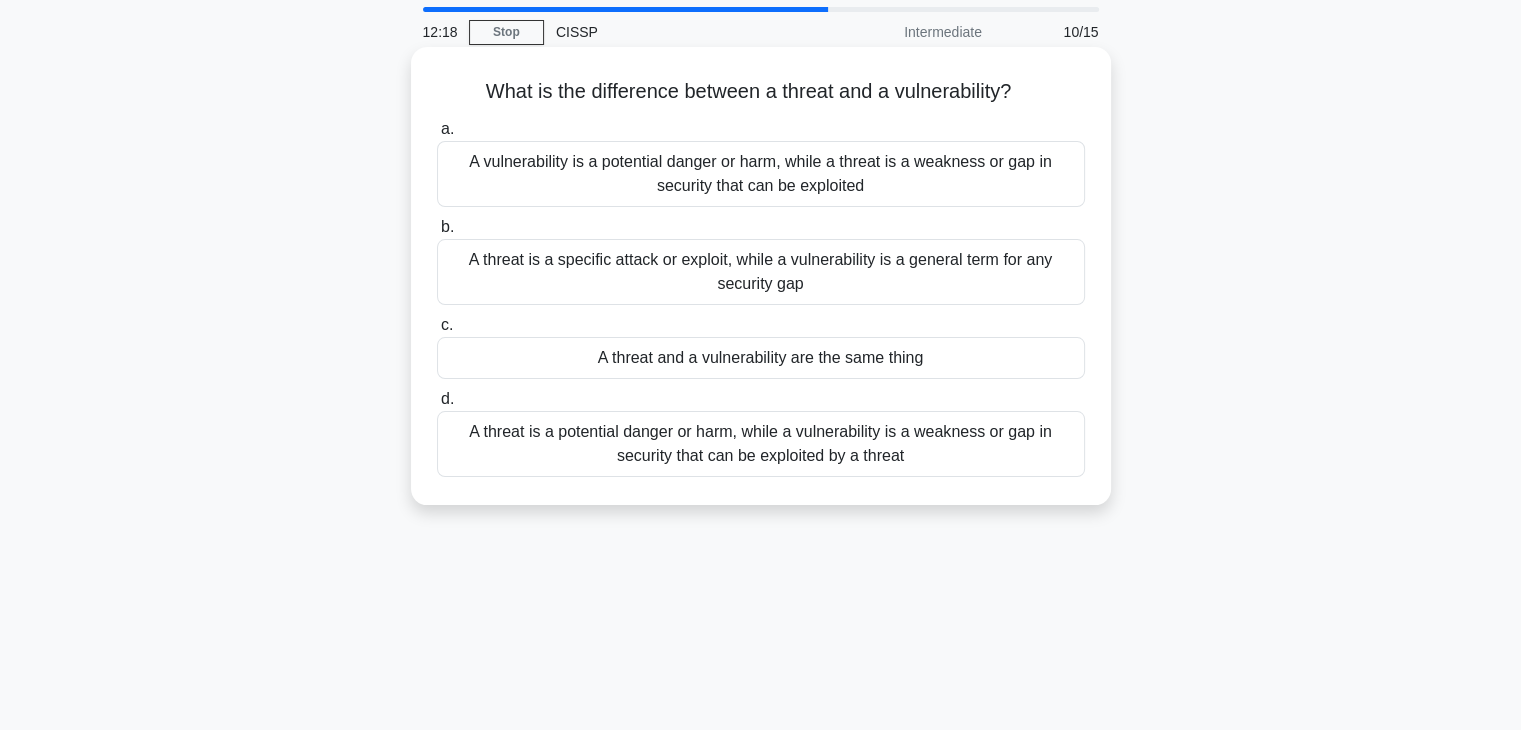 scroll, scrollTop: 100, scrollLeft: 0, axis: vertical 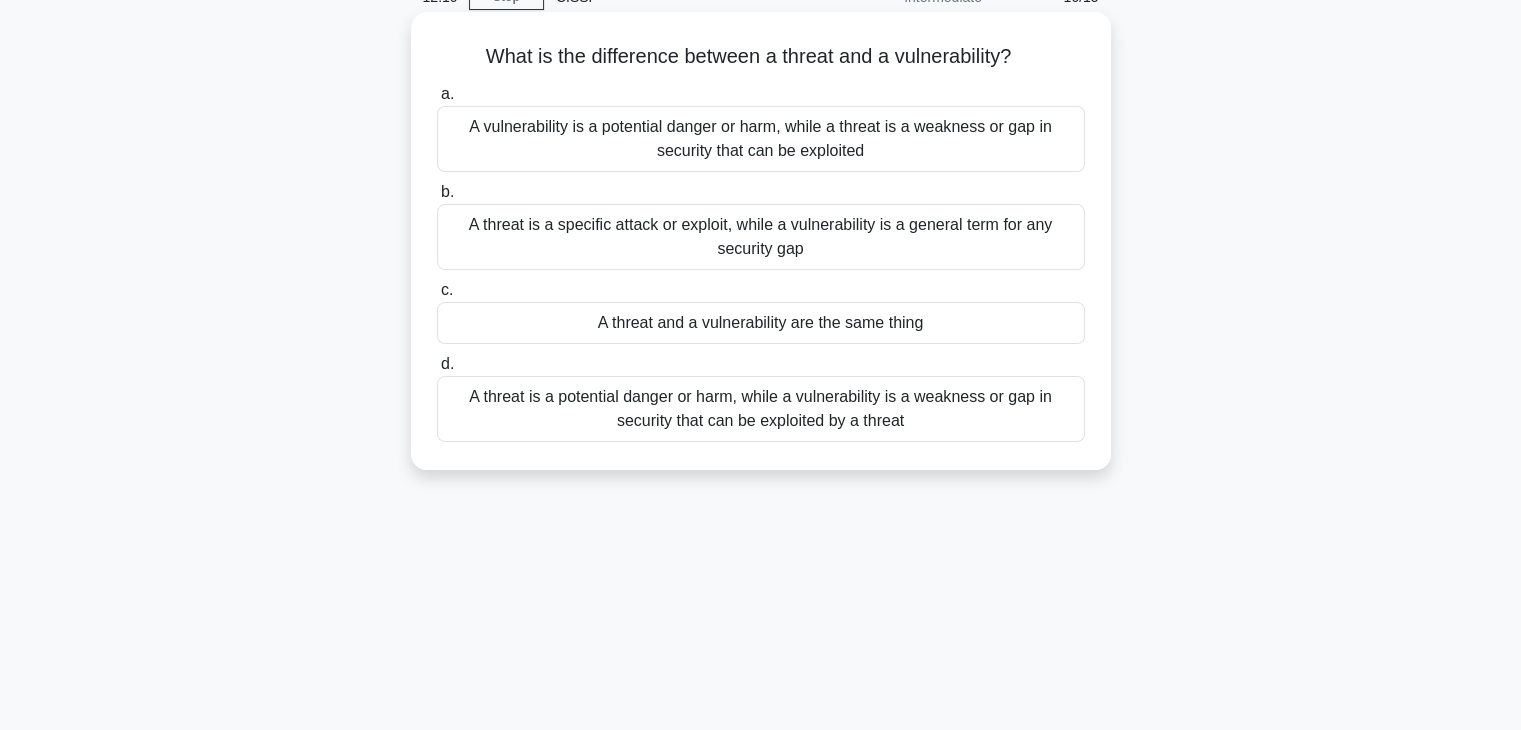 click on "A threat is a potential danger or harm, while a vulnerability is a weakness or gap in security that can be exploited by a threat" at bounding box center (761, 409) 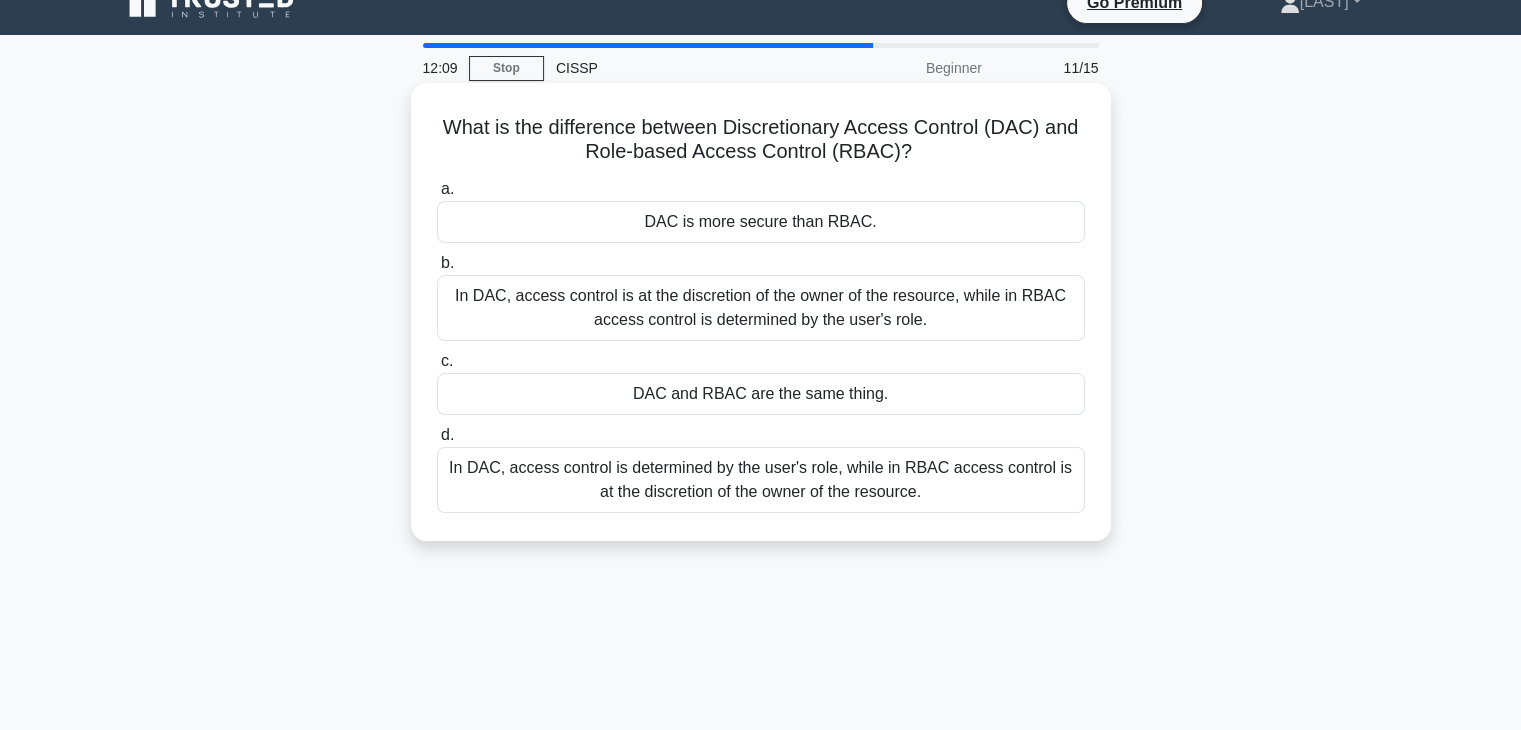 scroll, scrollTop: 0, scrollLeft: 0, axis: both 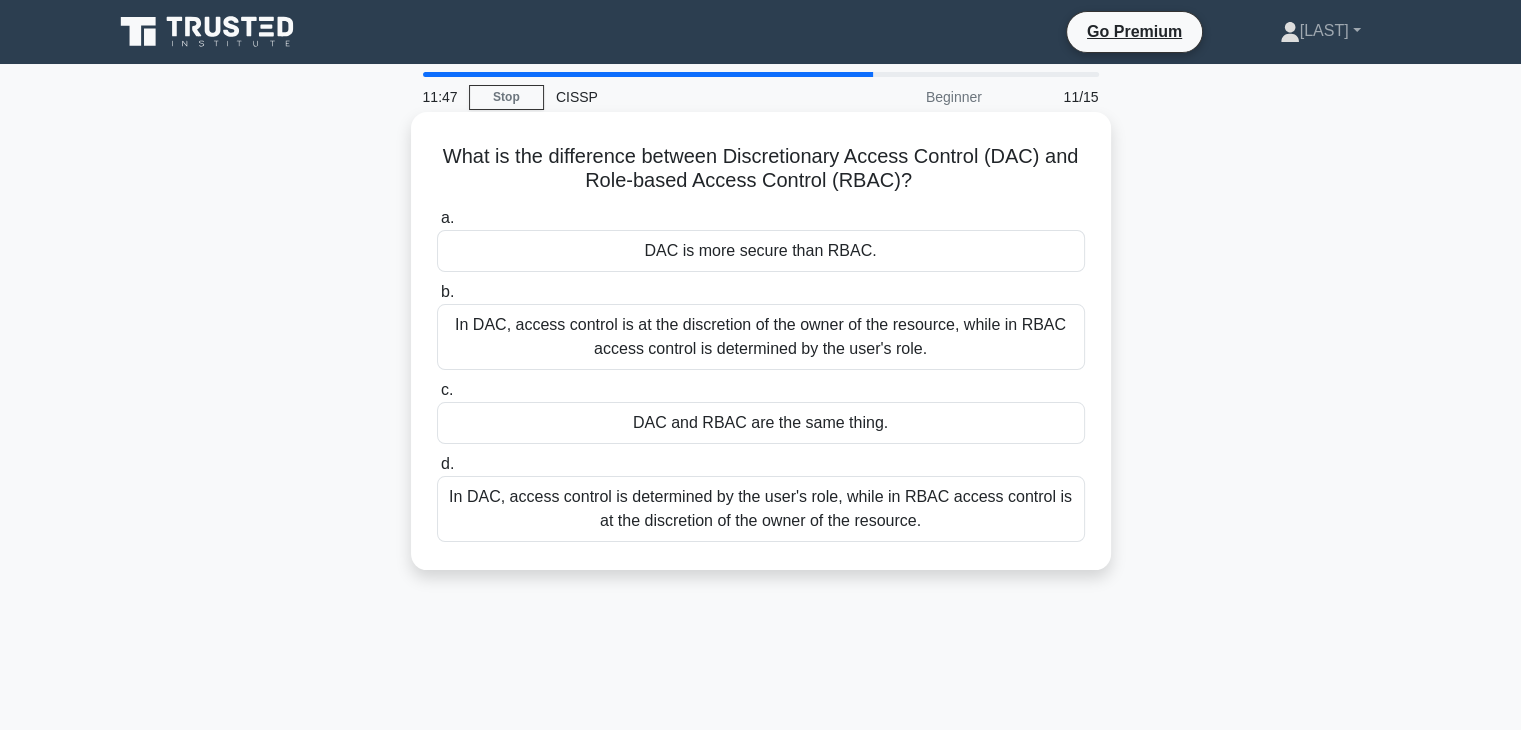 click on "In DAC, access control is determined by the user's role, while in RBAC access control is at the discretion of the owner of the resource." at bounding box center [761, 509] 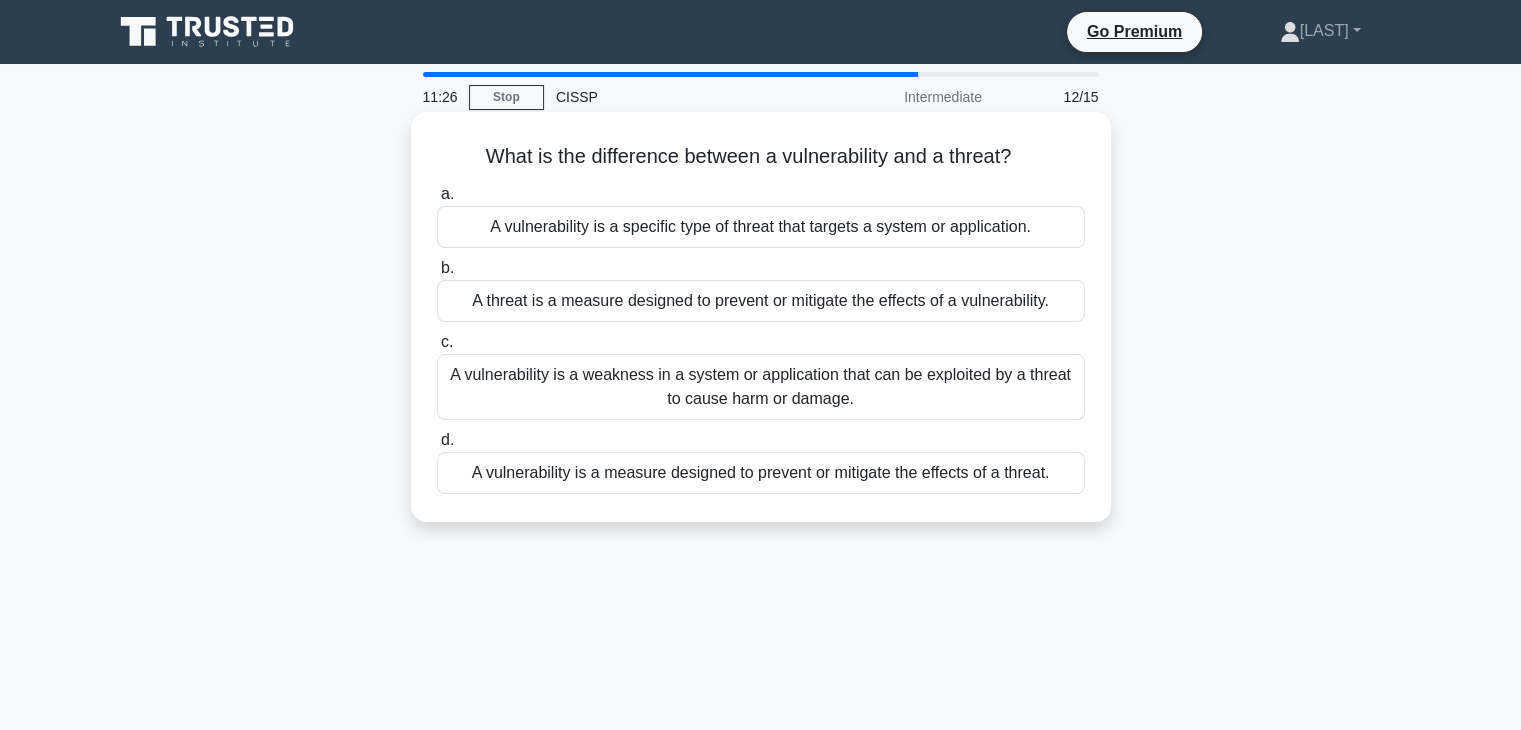 click on "A vulnerability is a weakness in a system or application that can be exploited by a threat to cause harm or damage." at bounding box center [761, 387] 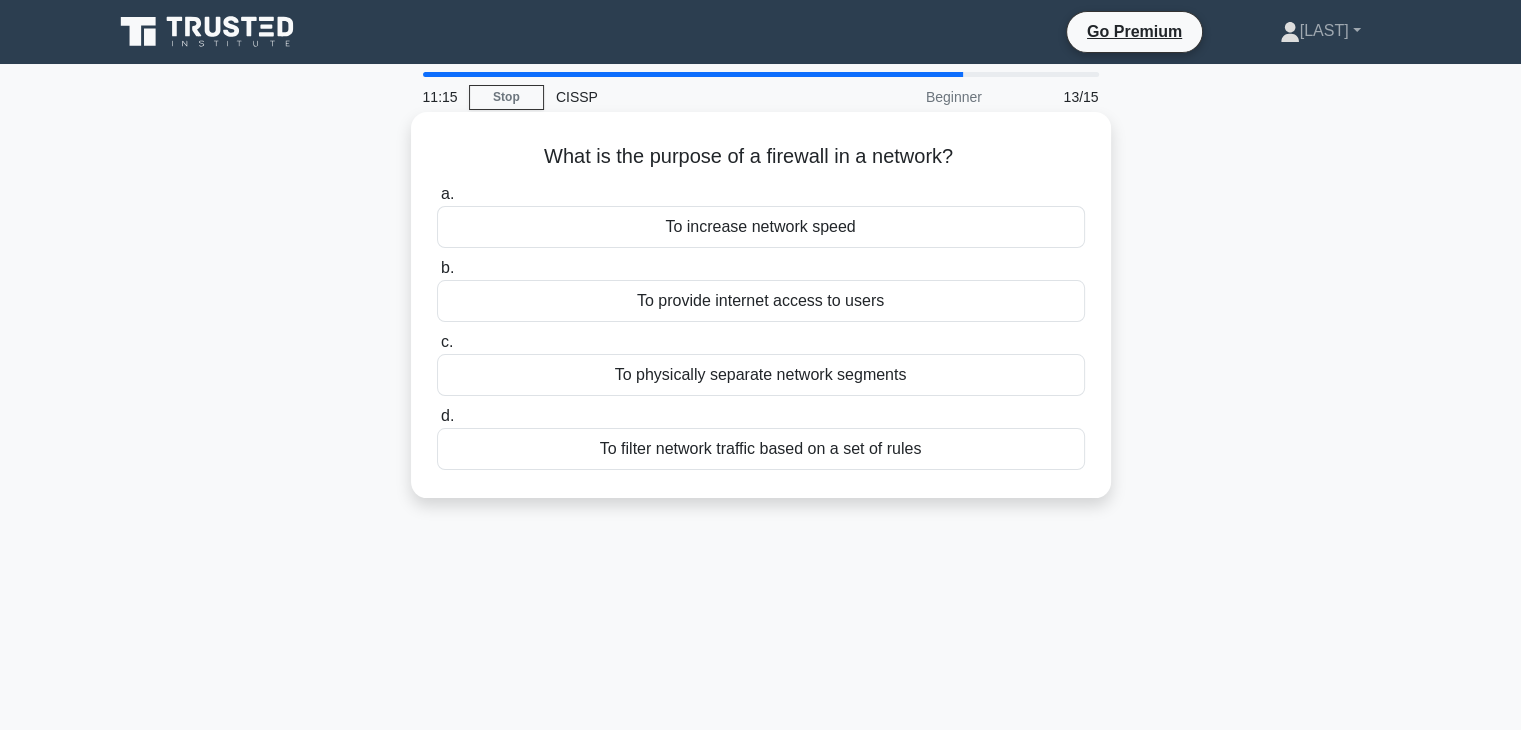 click on "To filter network traffic based on a set of rules" at bounding box center (761, 449) 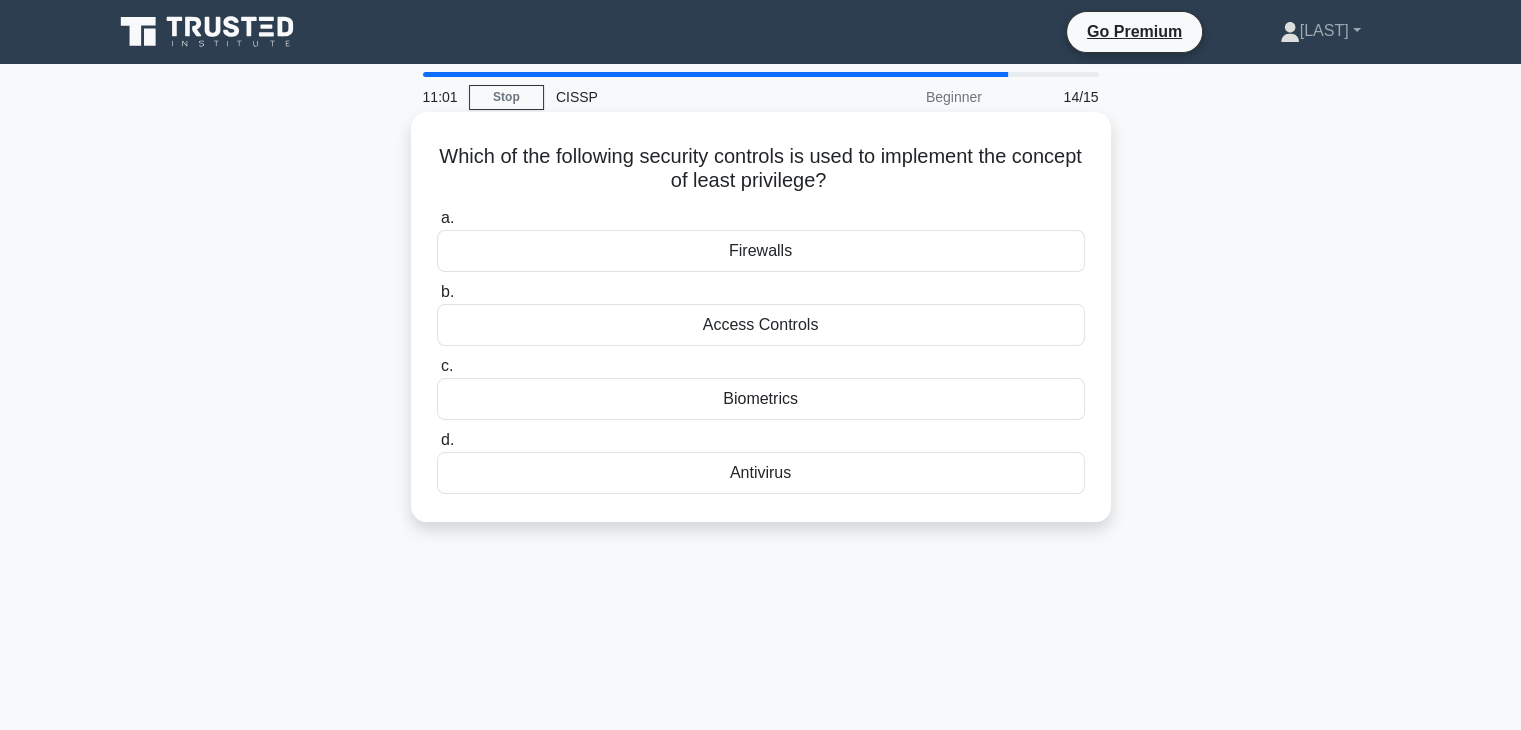 click on "Access Controls" at bounding box center [761, 325] 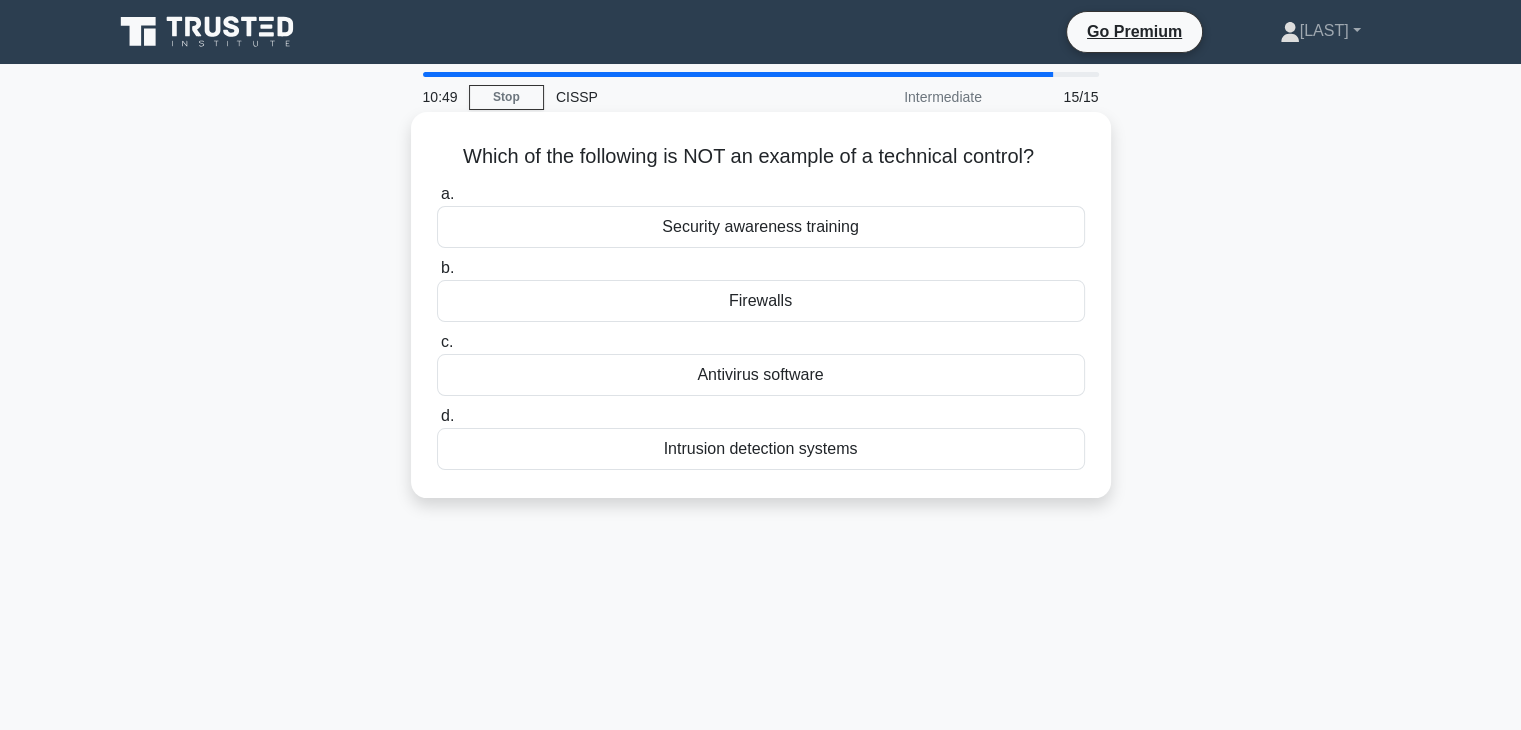 click on "Security awareness training" at bounding box center [761, 227] 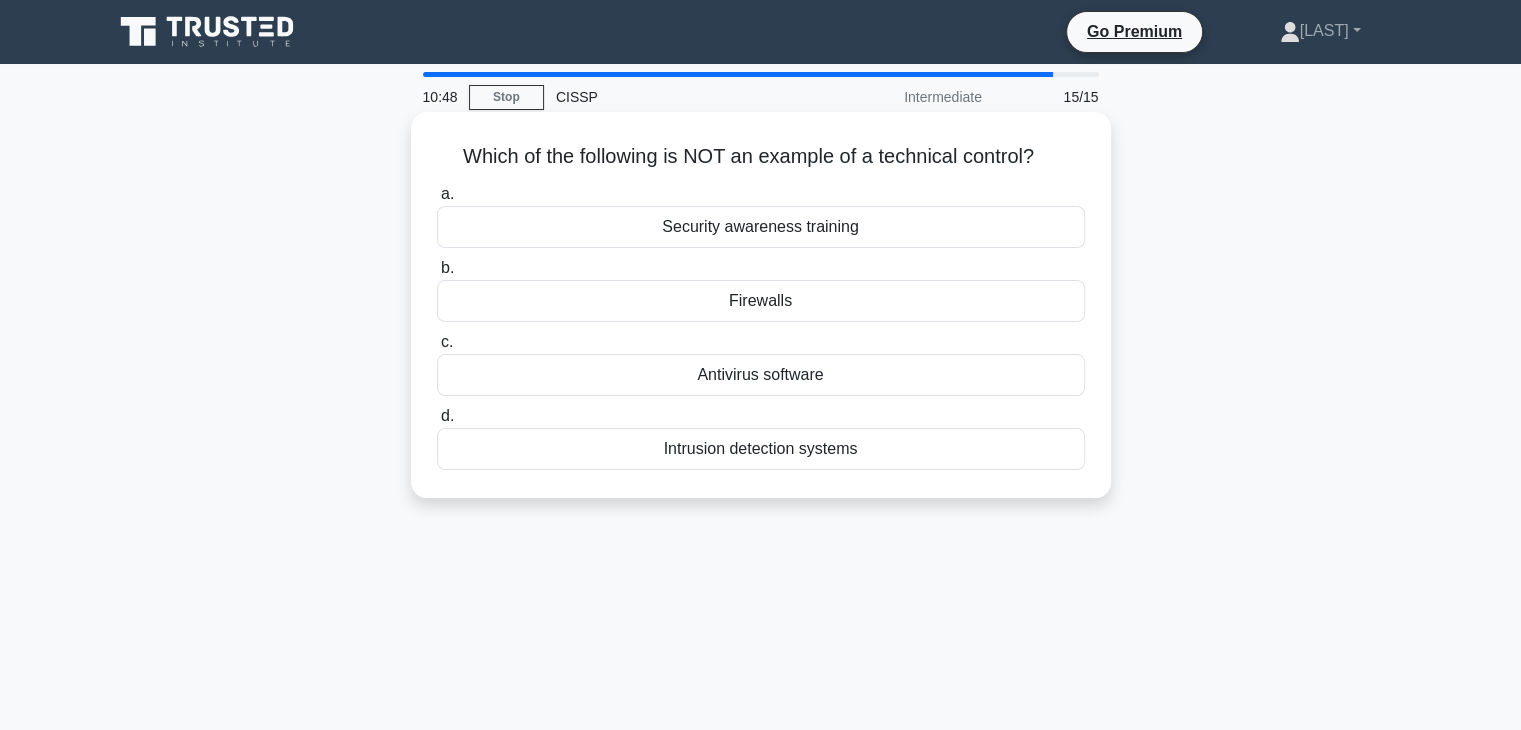 click on "Security awareness training" at bounding box center (761, 227) 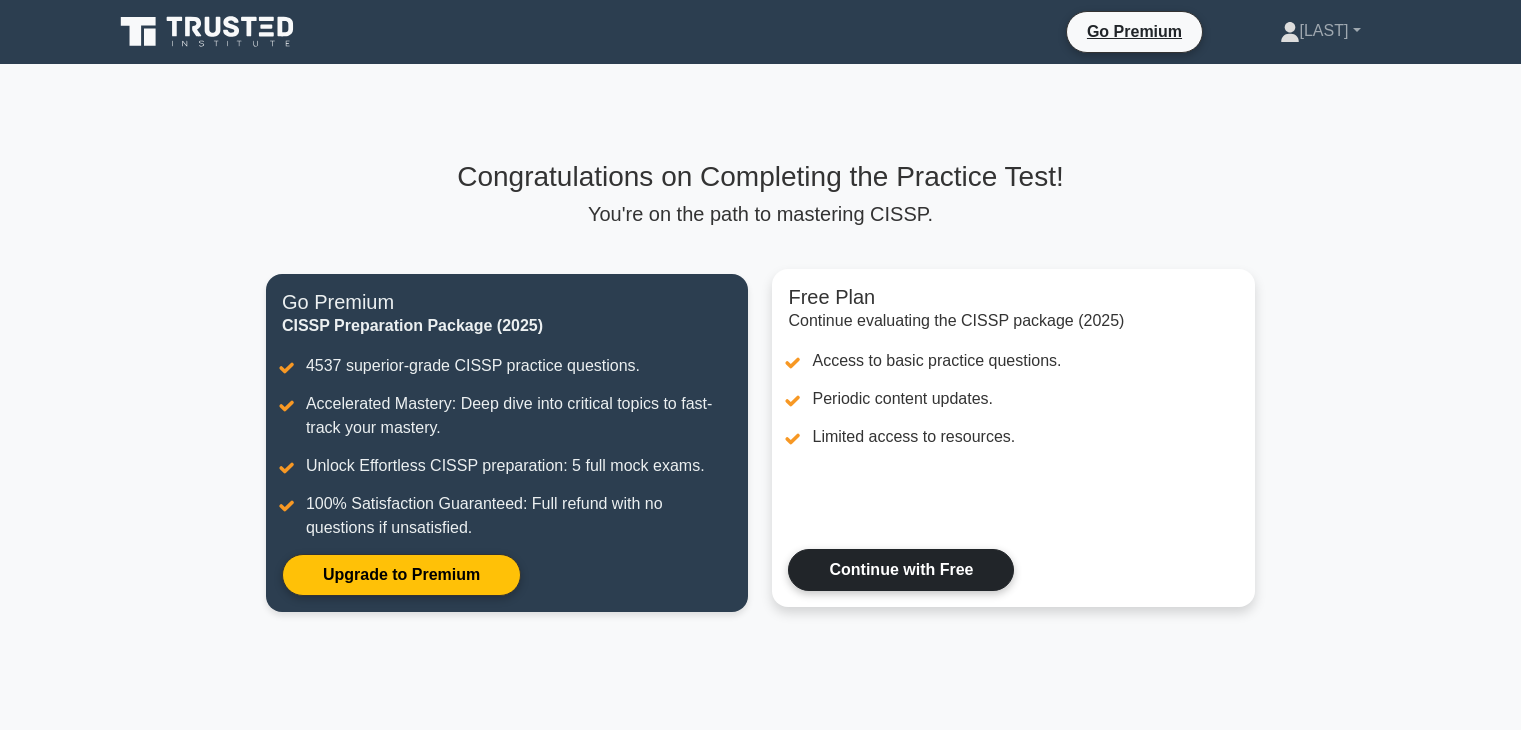scroll, scrollTop: 0, scrollLeft: 0, axis: both 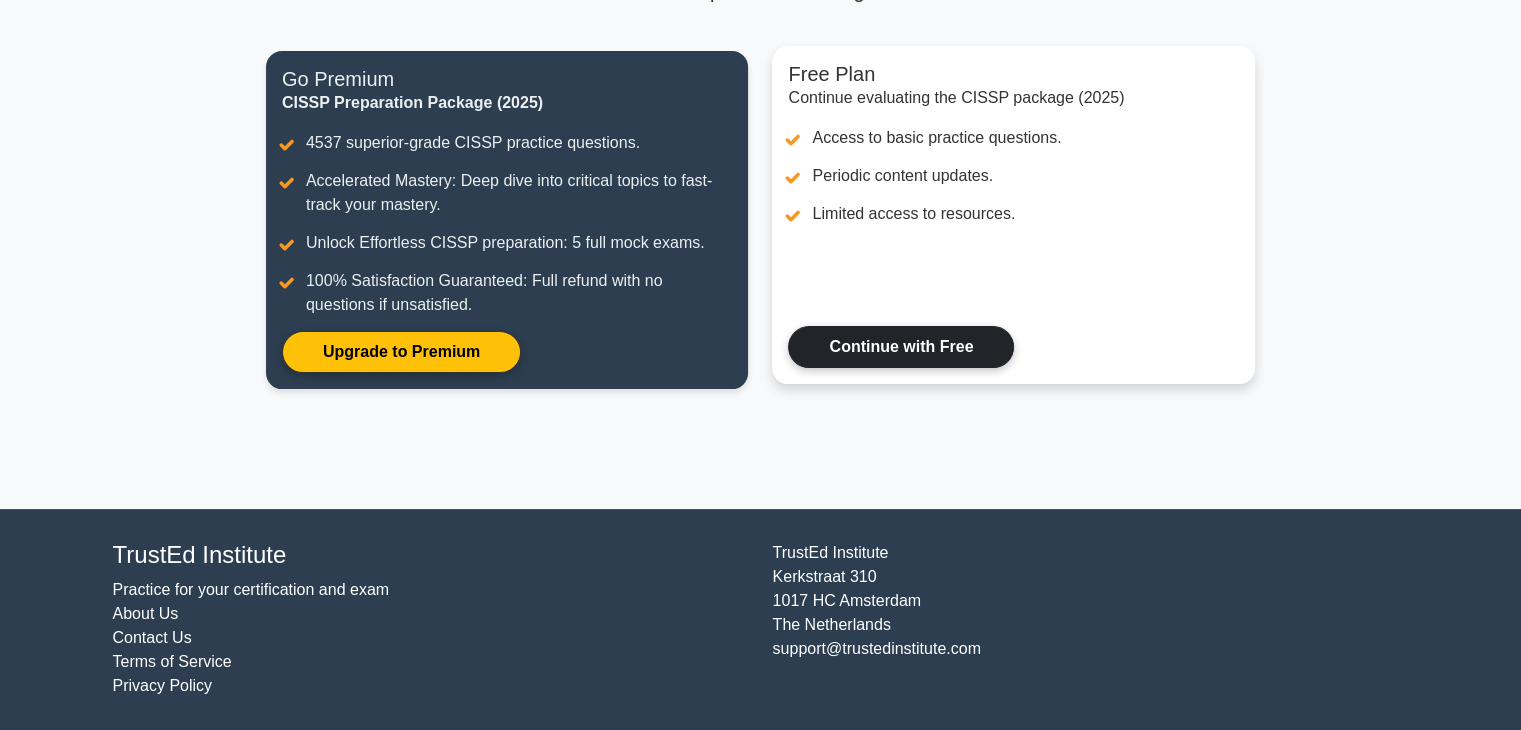 click on "Continue with Free" at bounding box center (901, 347) 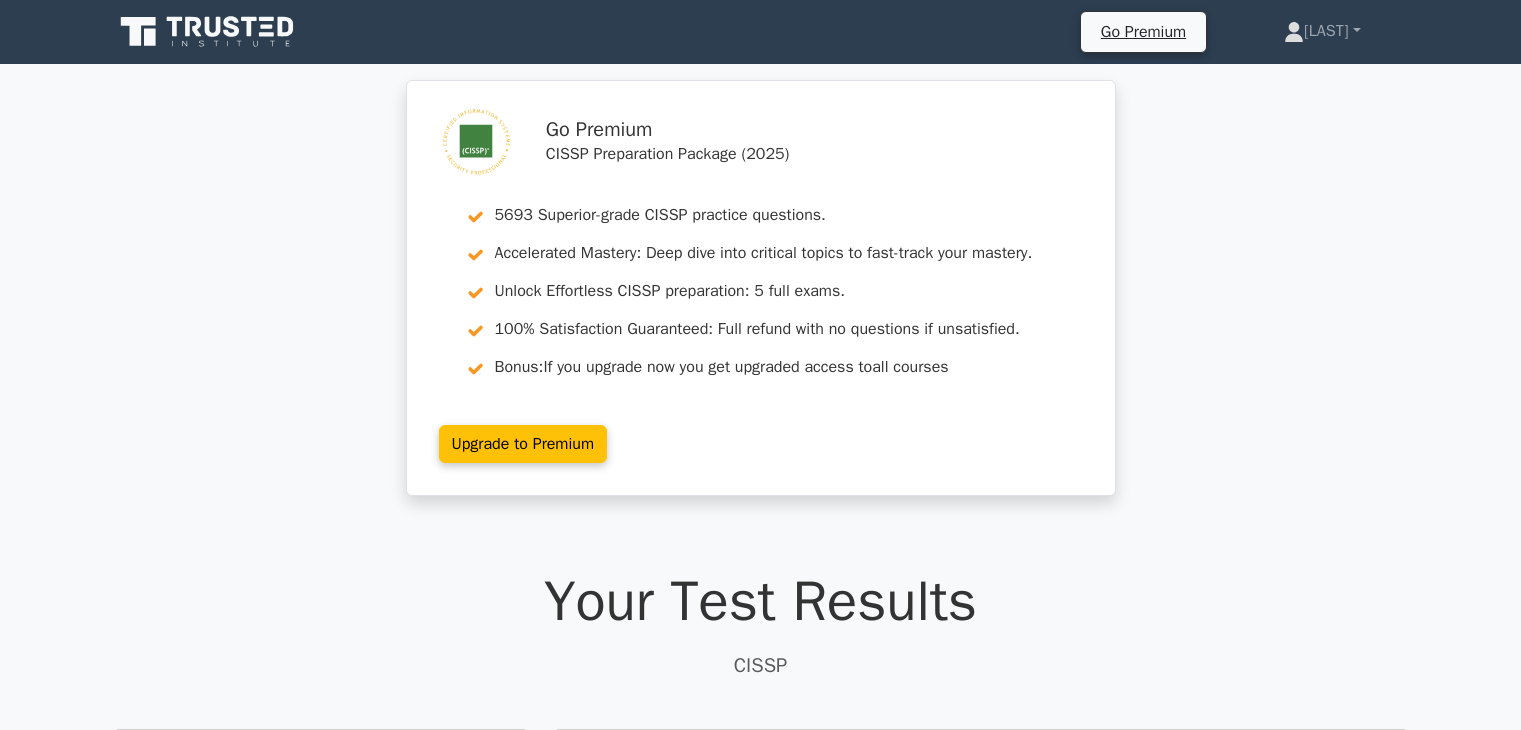 scroll, scrollTop: 0, scrollLeft: 0, axis: both 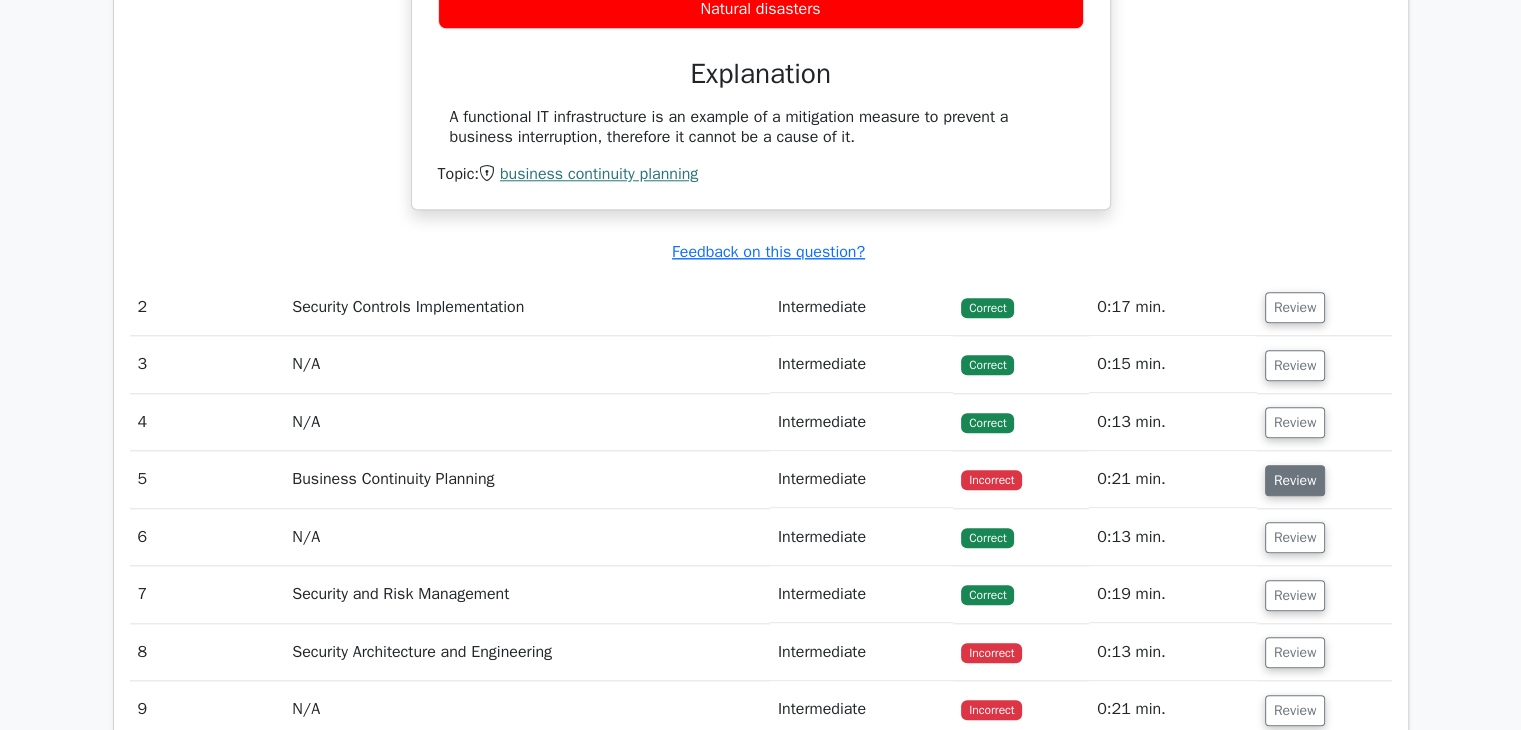click on "Review" at bounding box center [1295, 480] 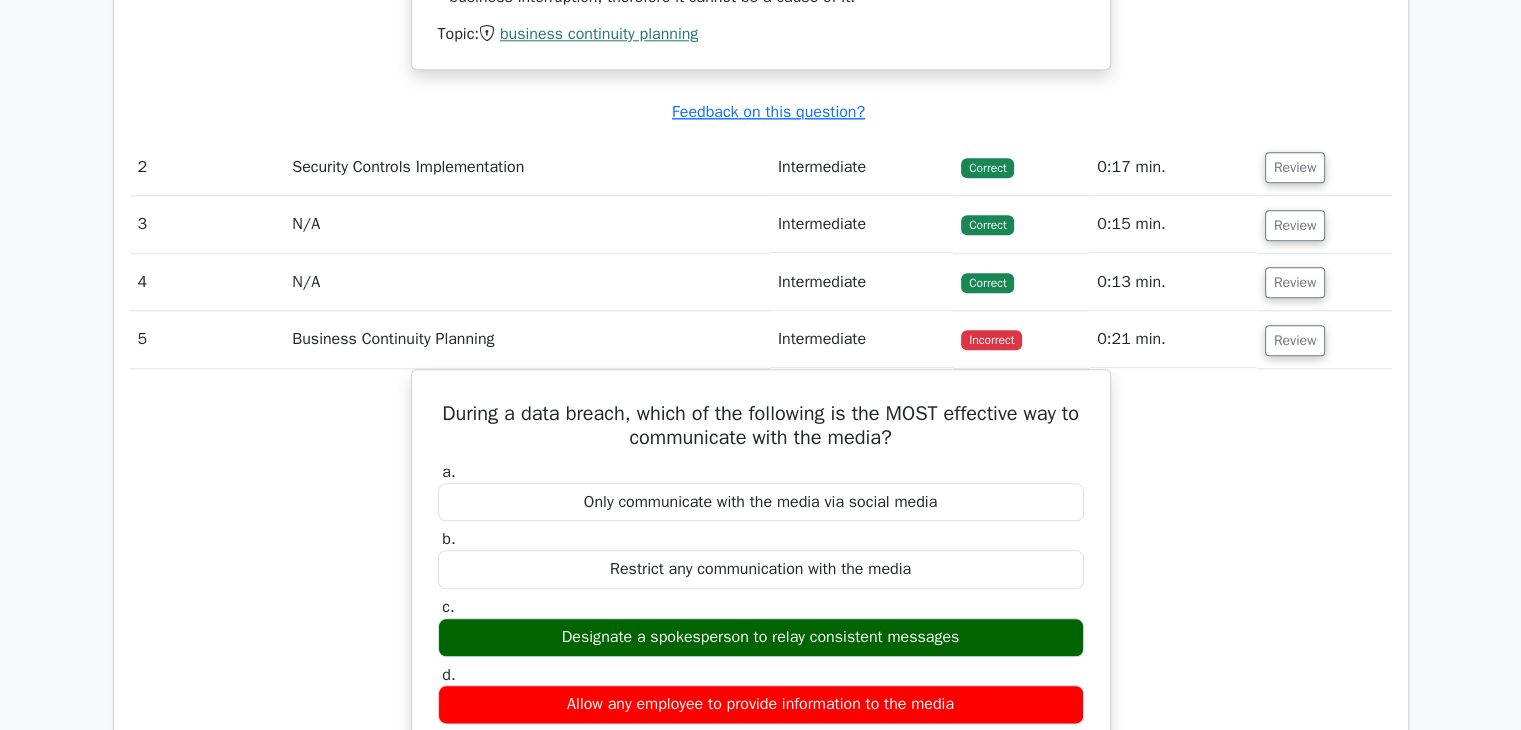 scroll, scrollTop: 2200, scrollLeft: 0, axis: vertical 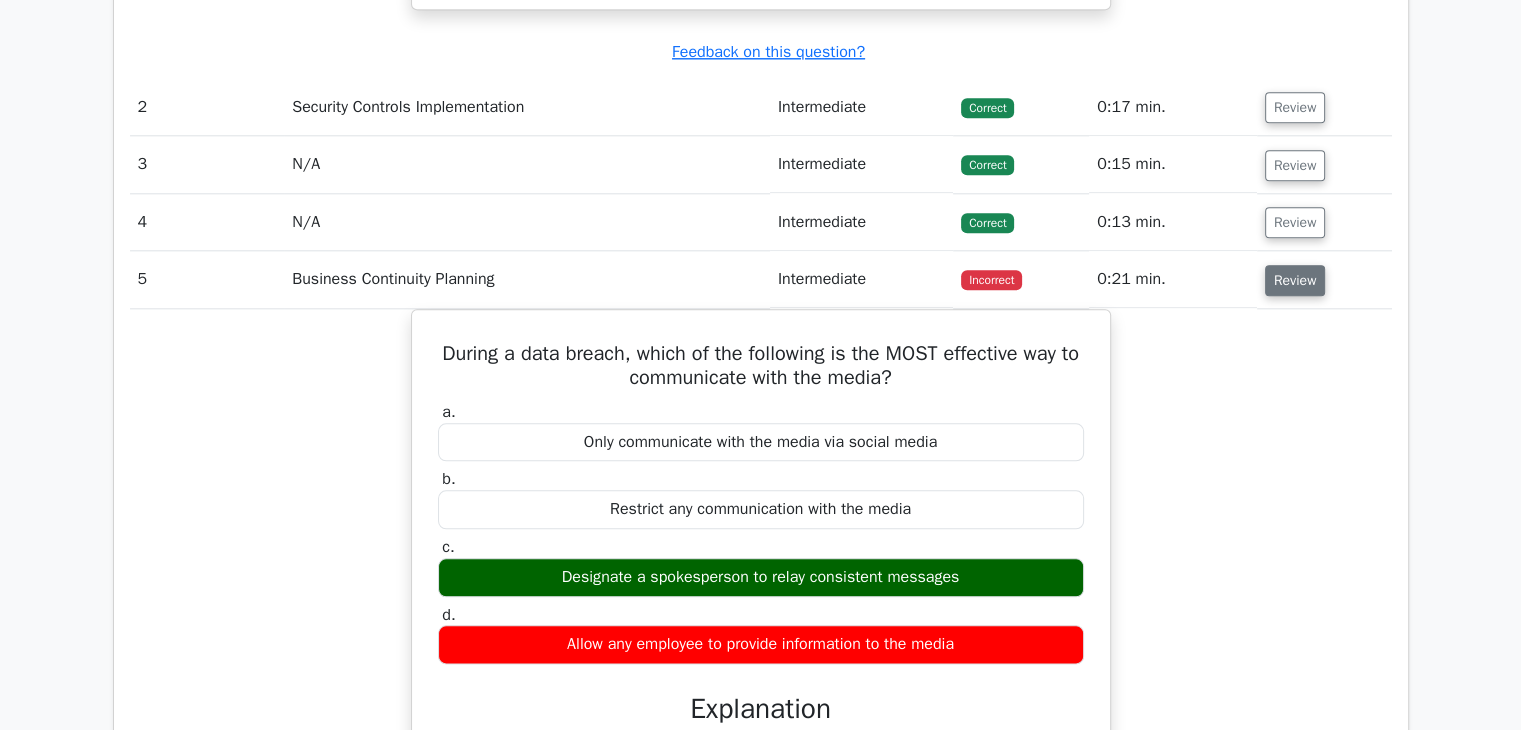 click on "Review" at bounding box center [1295, 280] 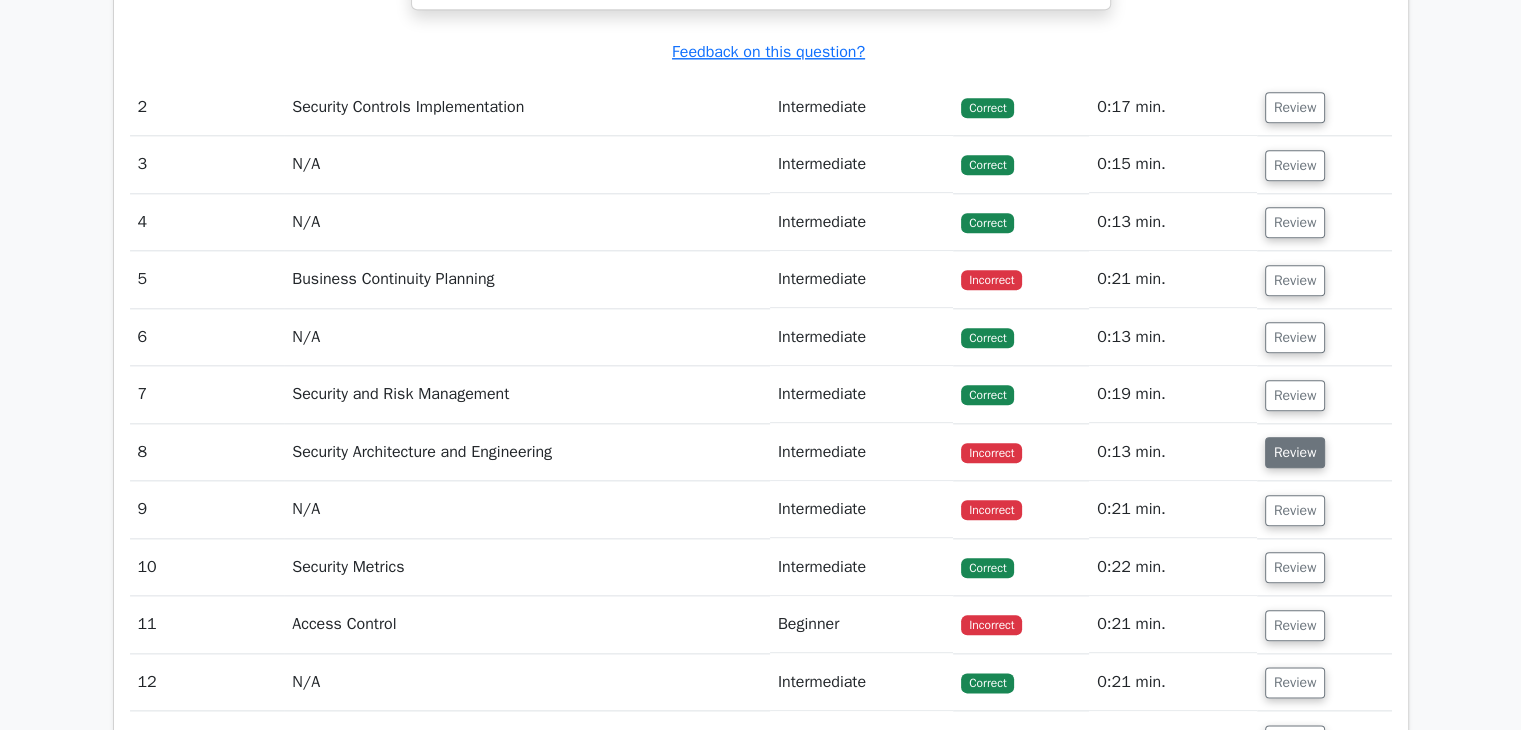 click on "Review" at bounding box center (1295, 452) 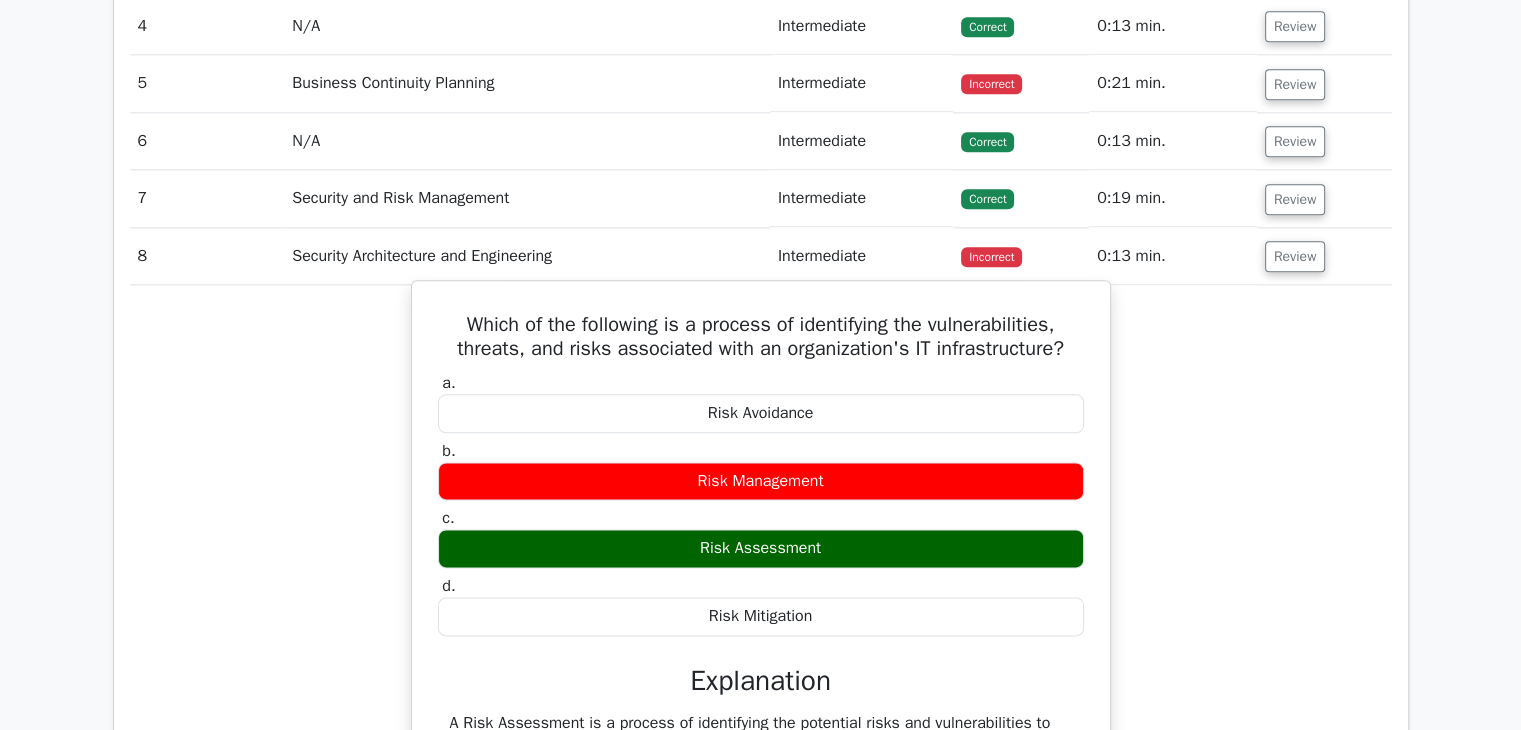 scroll, scrollTop: 2400, scrollLeft: 0, axis: vertical 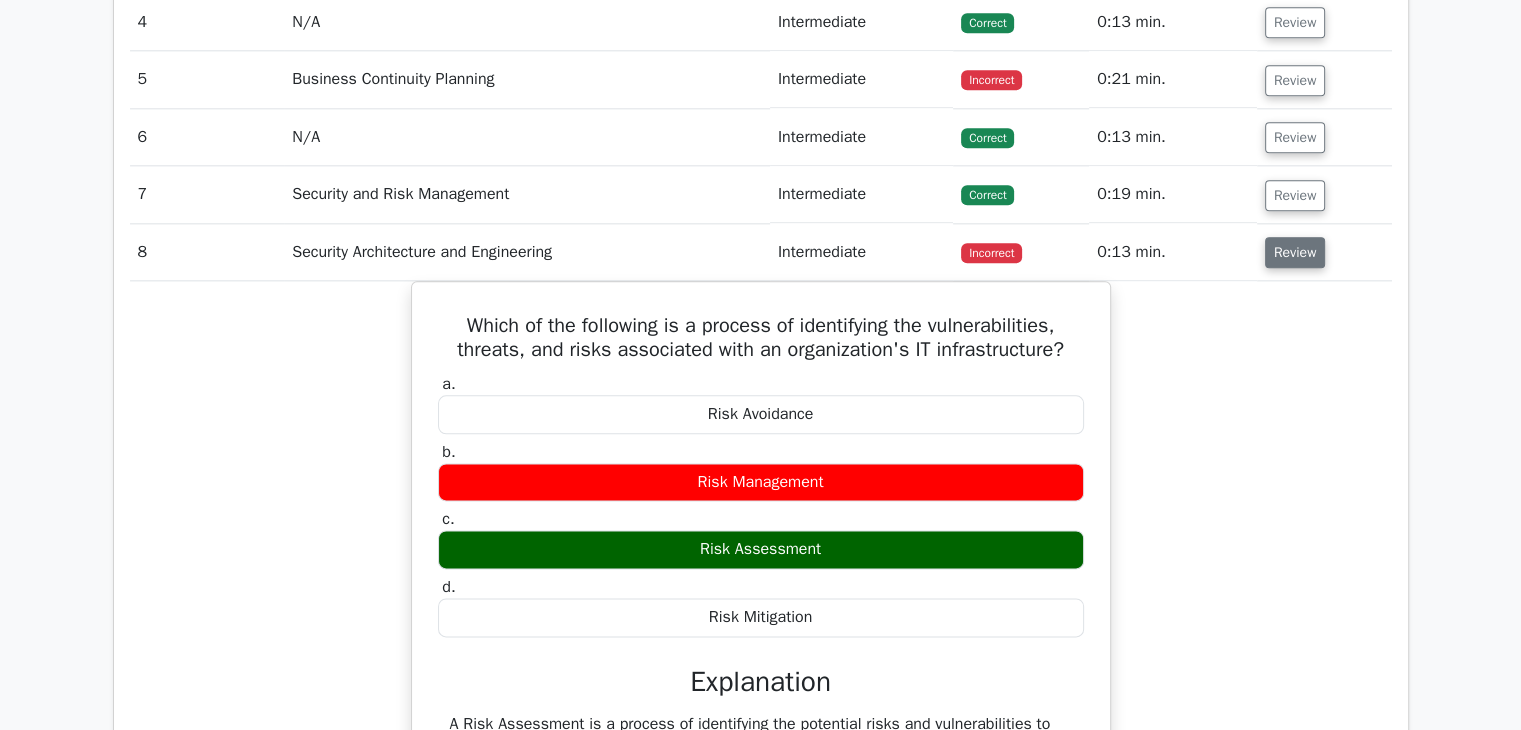 click on "Review" at bounding box center [1295, 252] 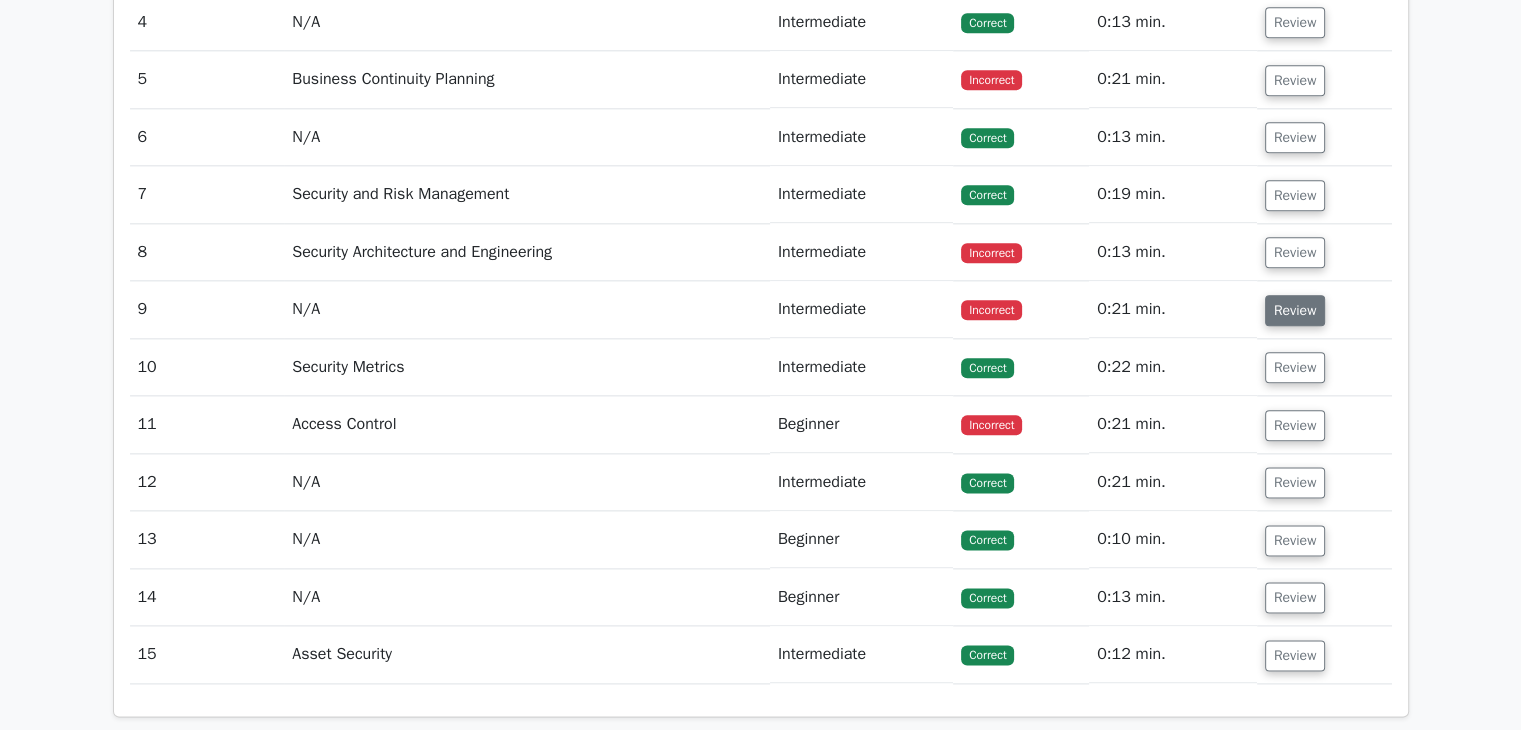 click on "Review" at bounding box center (1295, 310) 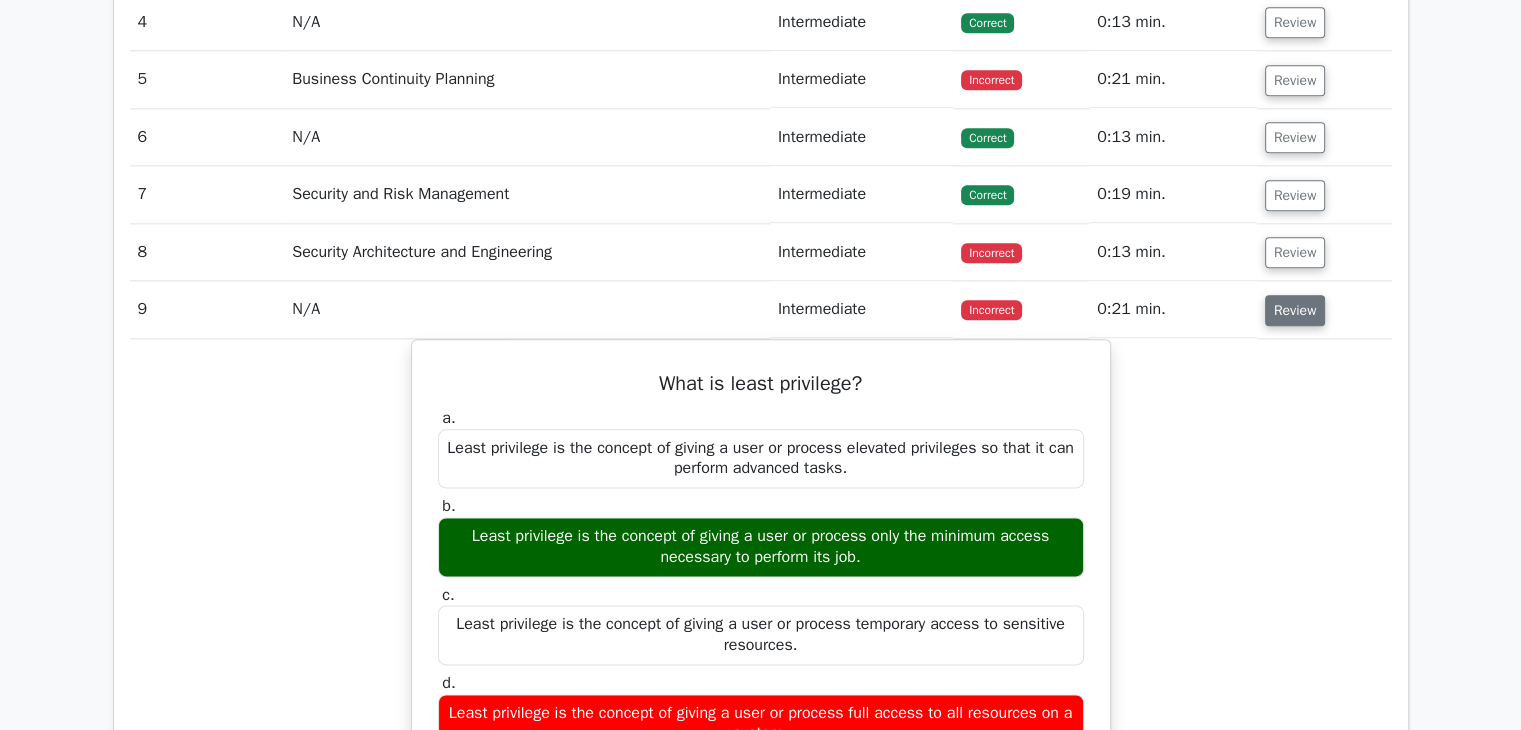 click on "Review" at bounding box center [1295, 310] 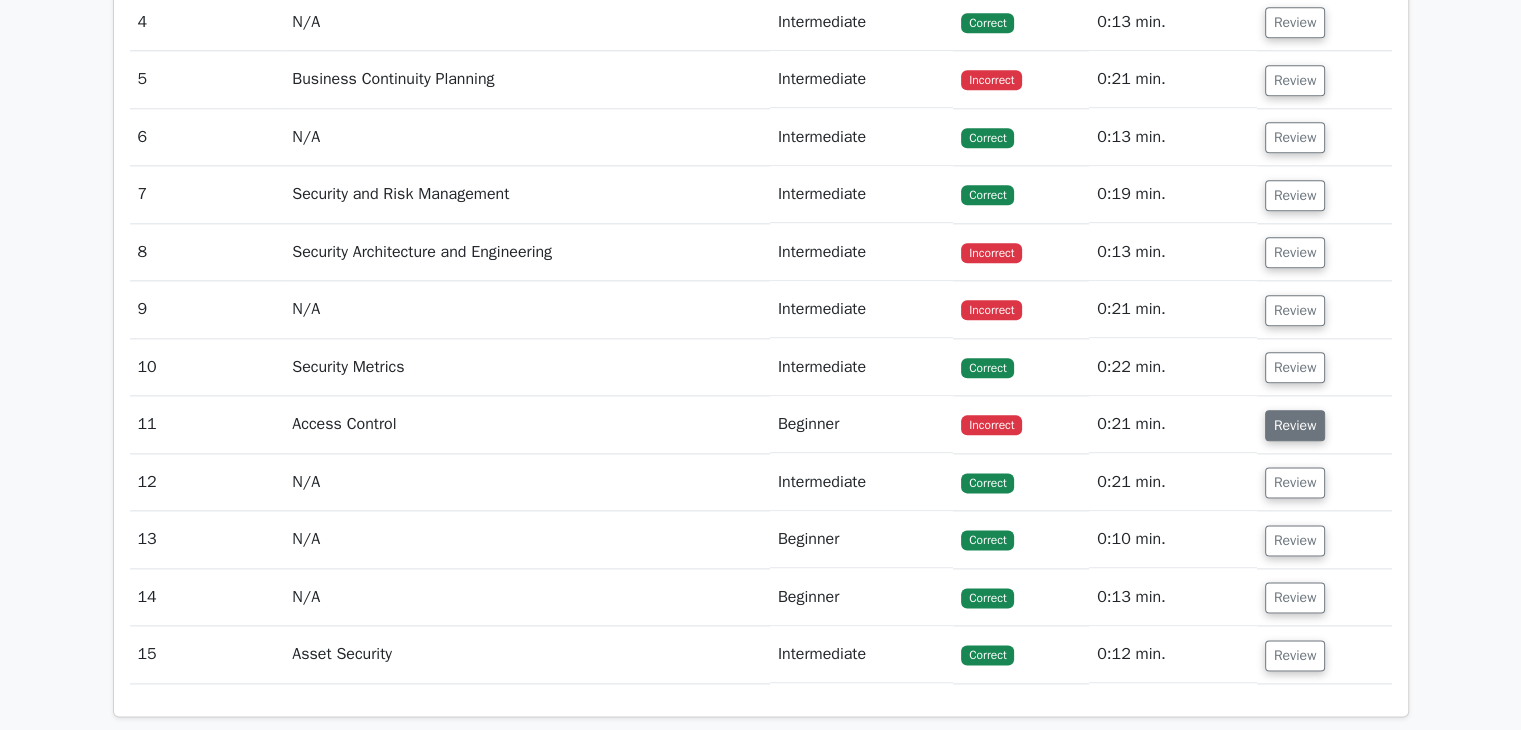 click on "Review" at bounding box center [1295, 425] 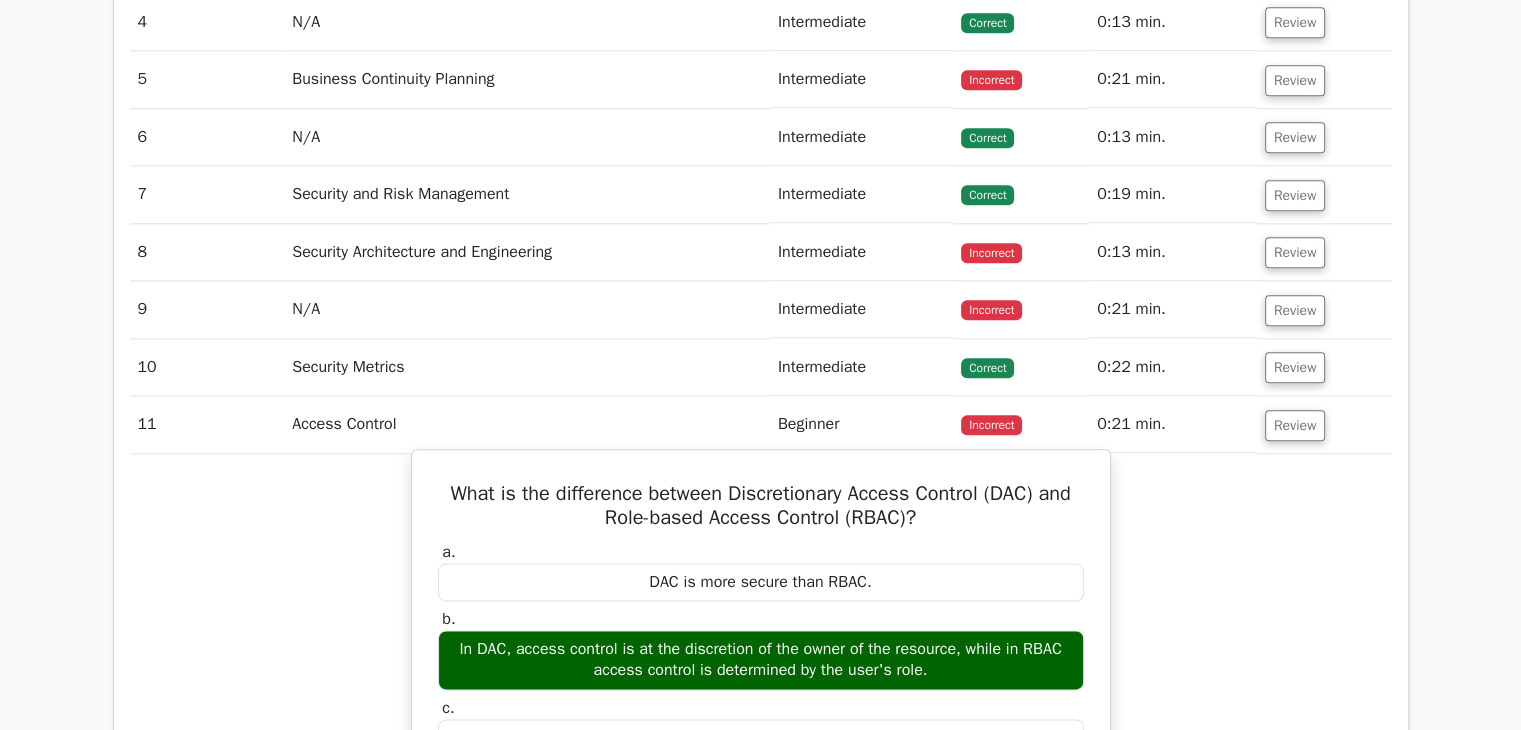 scroll, scrollTop: 2600, scrollLeft: 0, axis: vertical 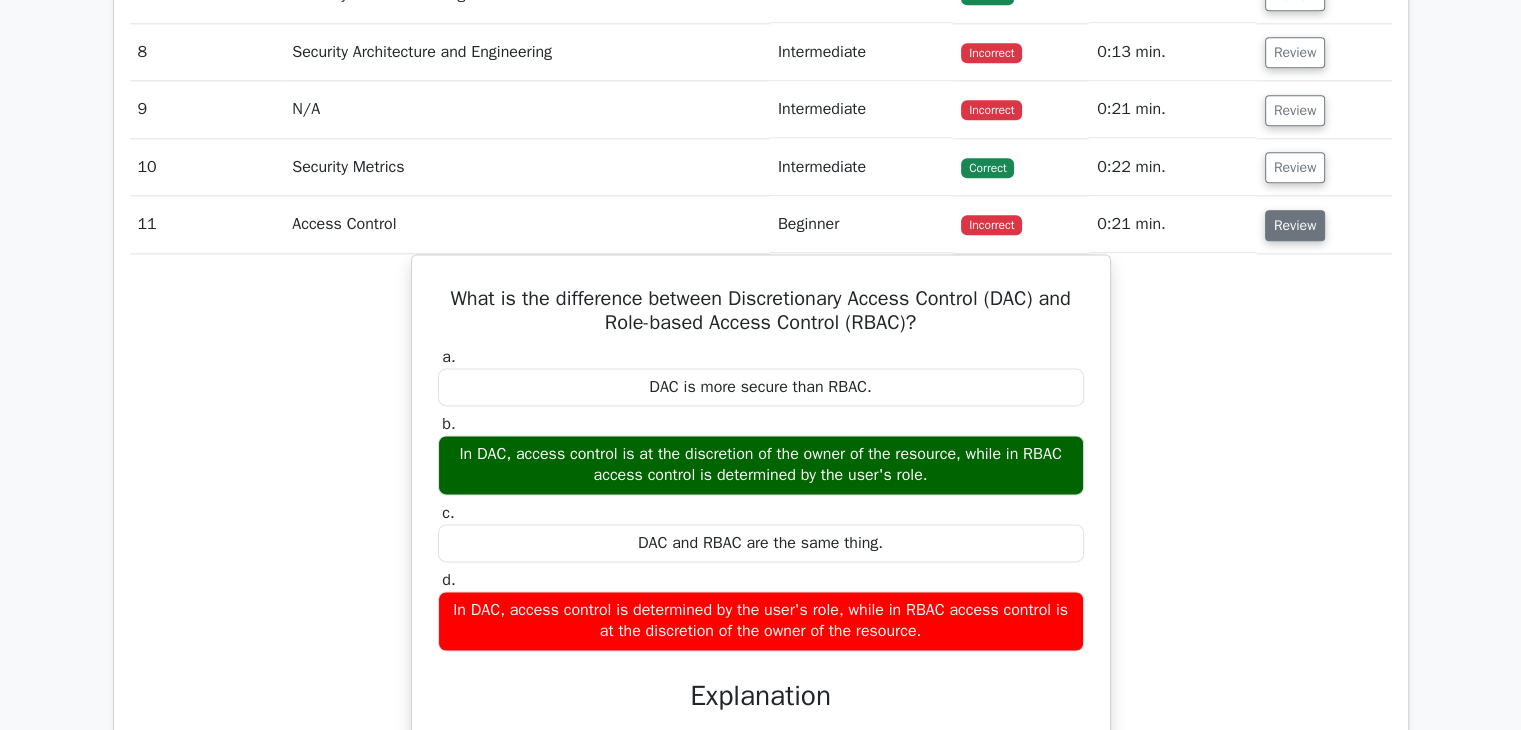 click on "Review" at bounding box center (1295, 225) 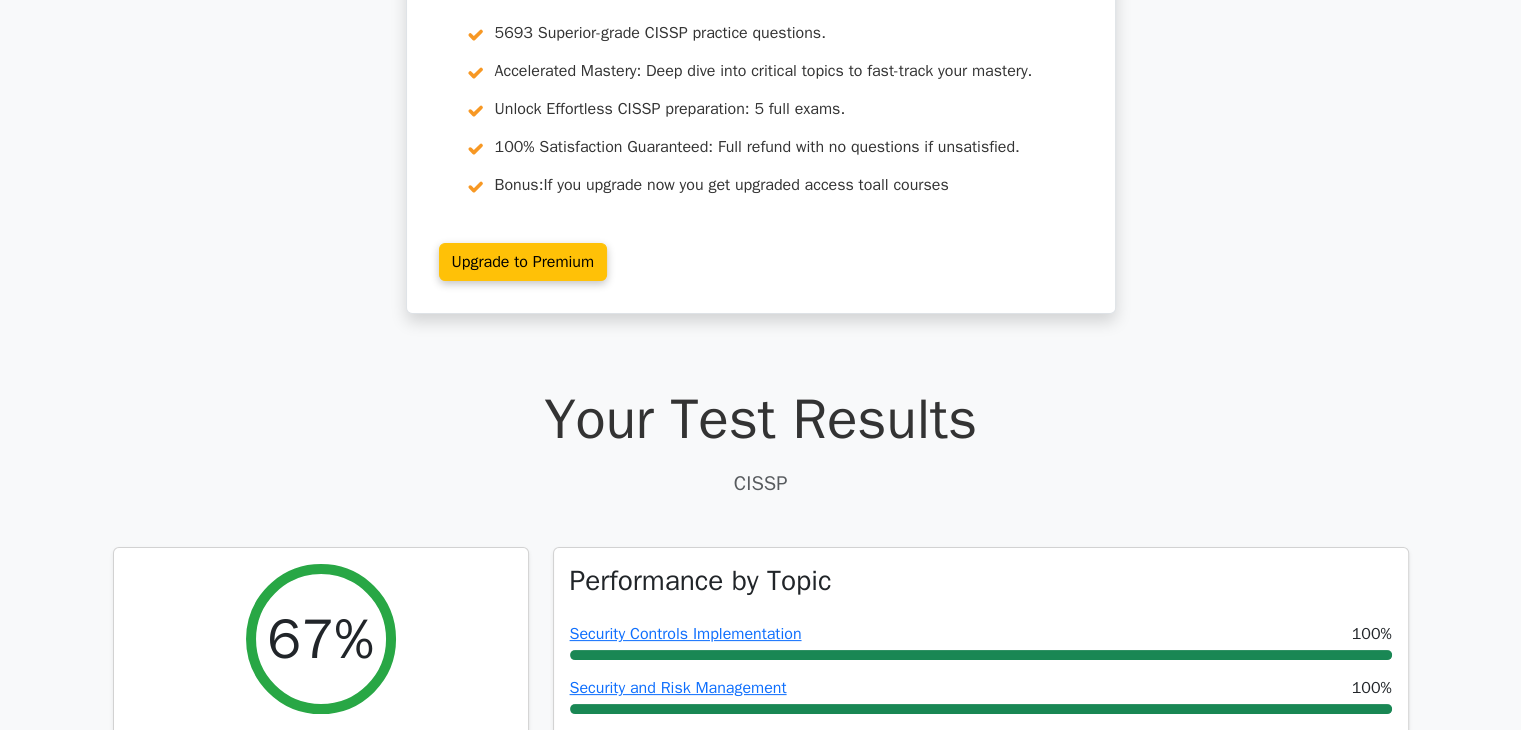 scroll, scrollTop: 0, scrollLeft: 0, axis: both 